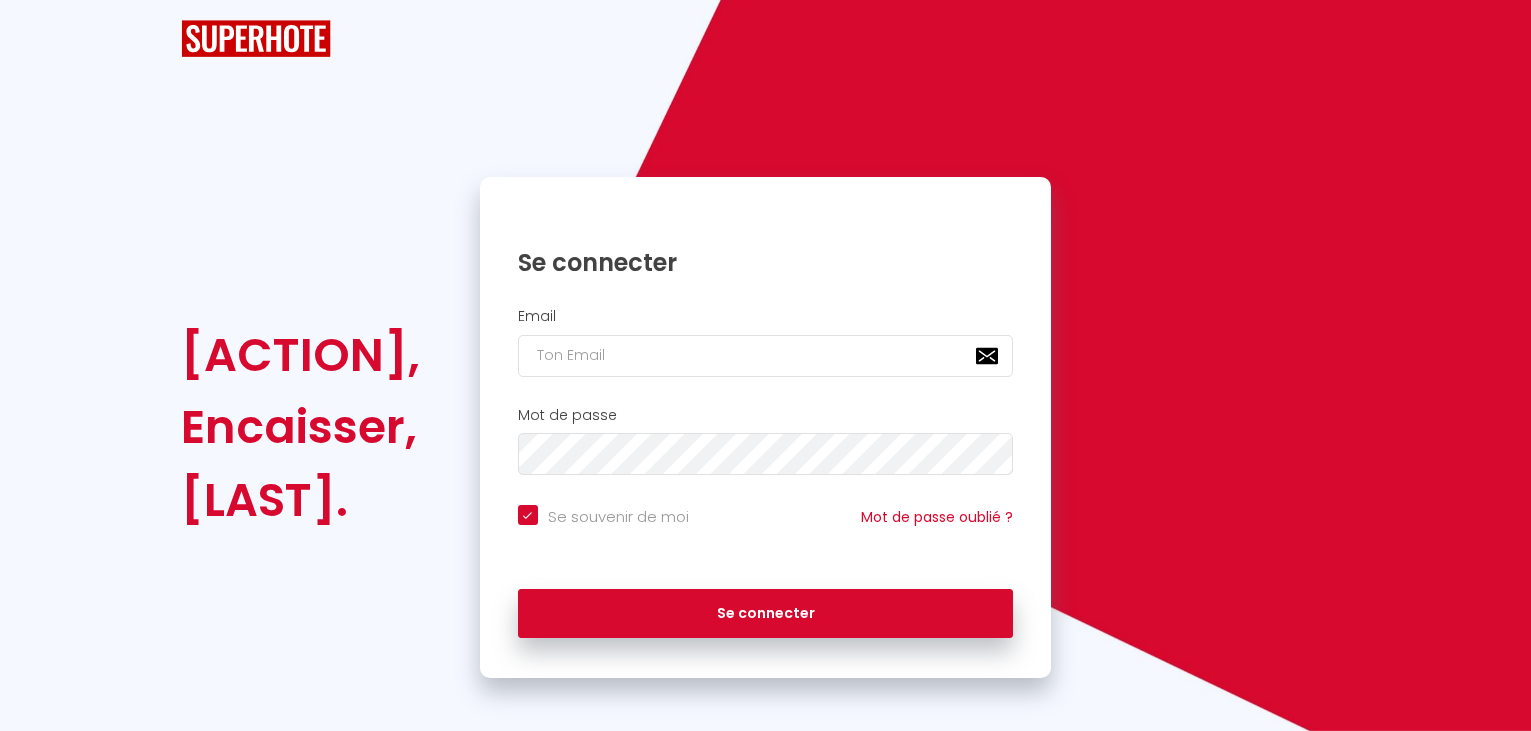 scroll, scrollTop: 0, scrollLeft: 0, axis: both 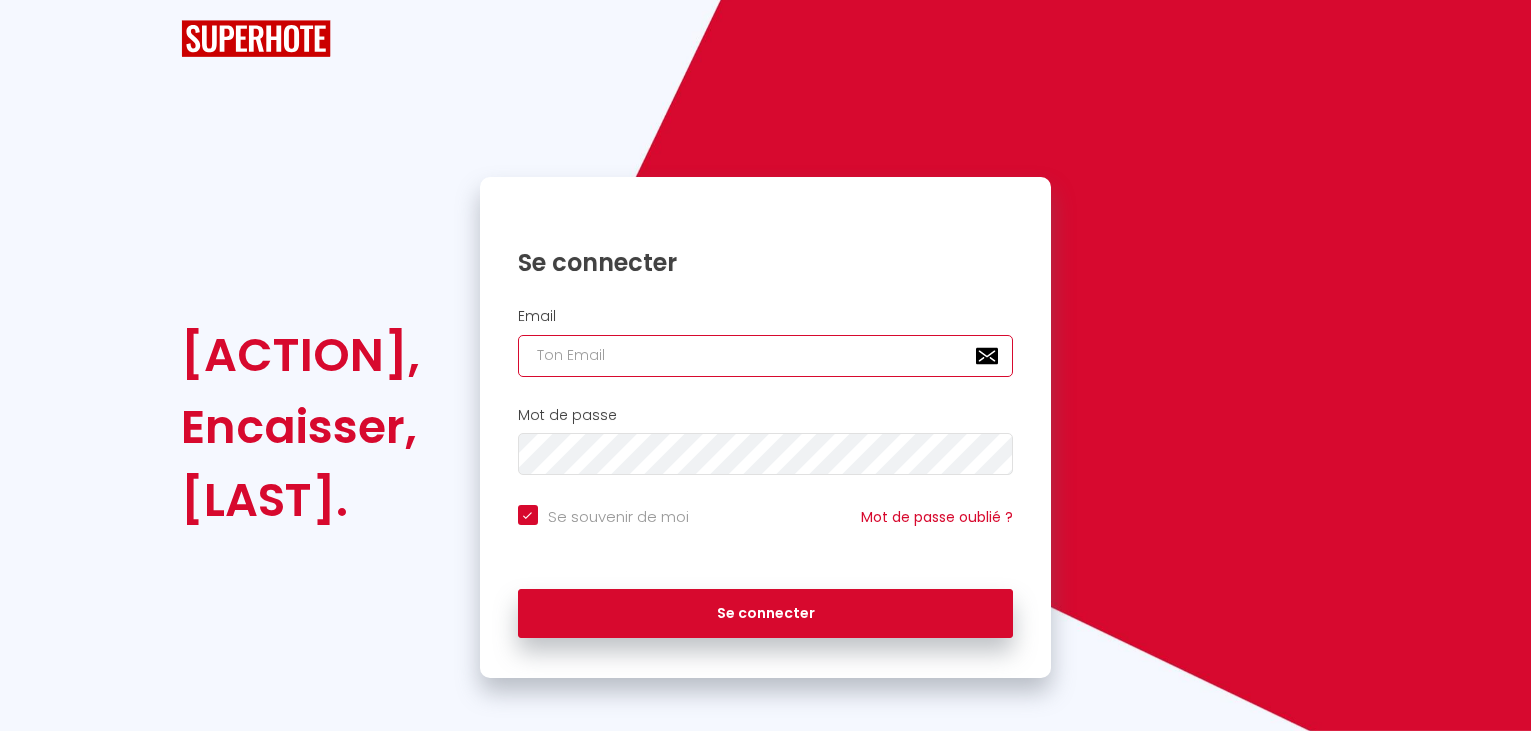 click at bounding box center (766, 356) 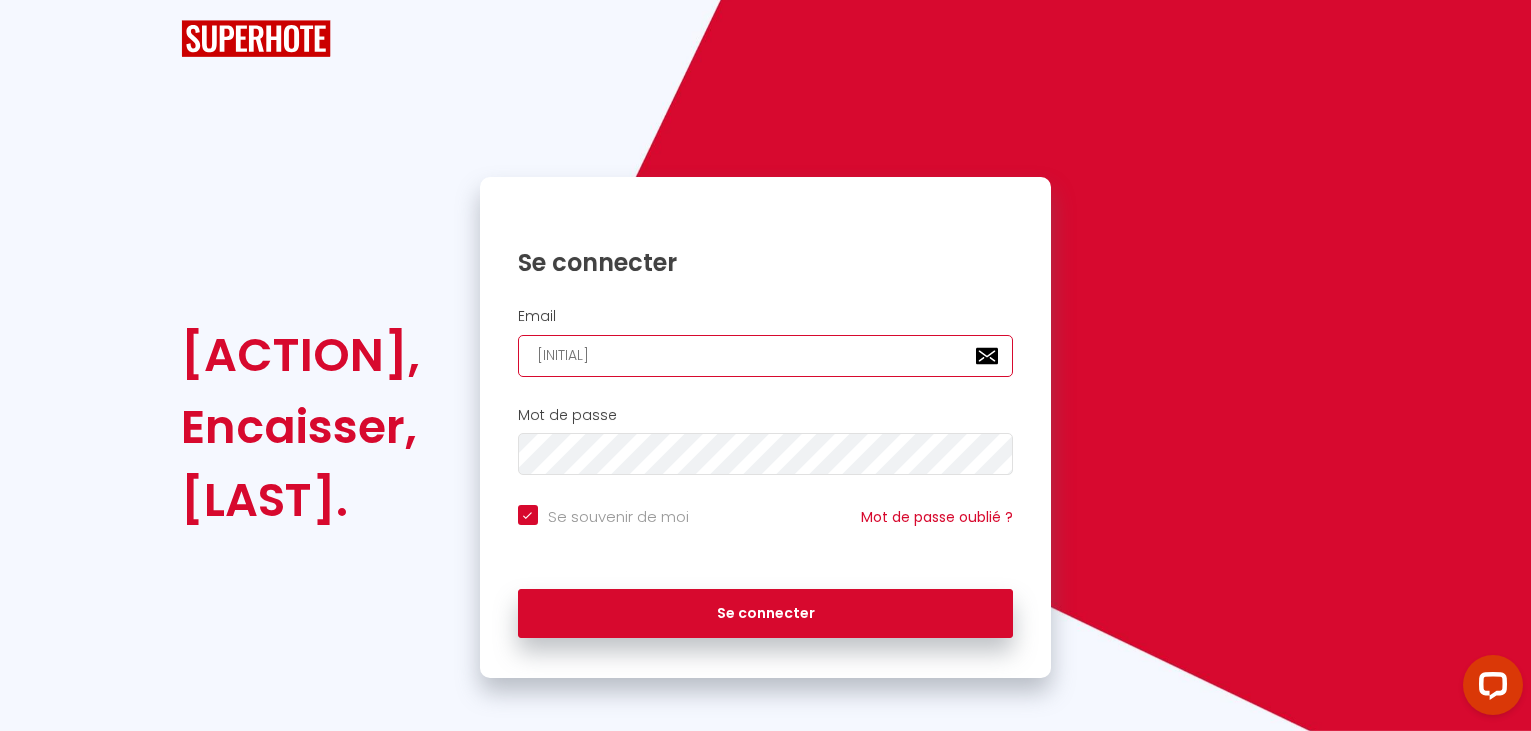 scroll, scrollTop: 0, scrollLeft: 0, axis: both 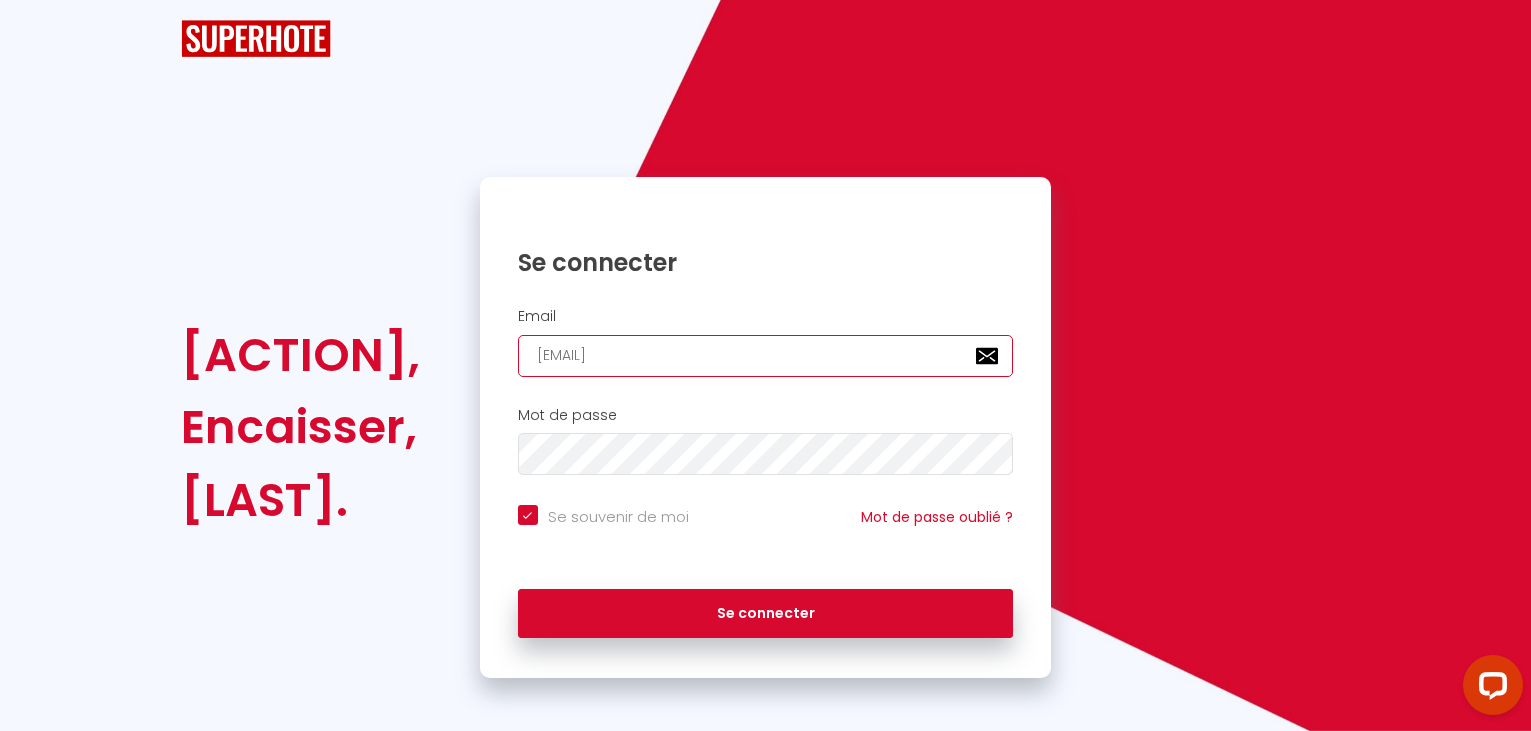 type on "[EMAIL]" 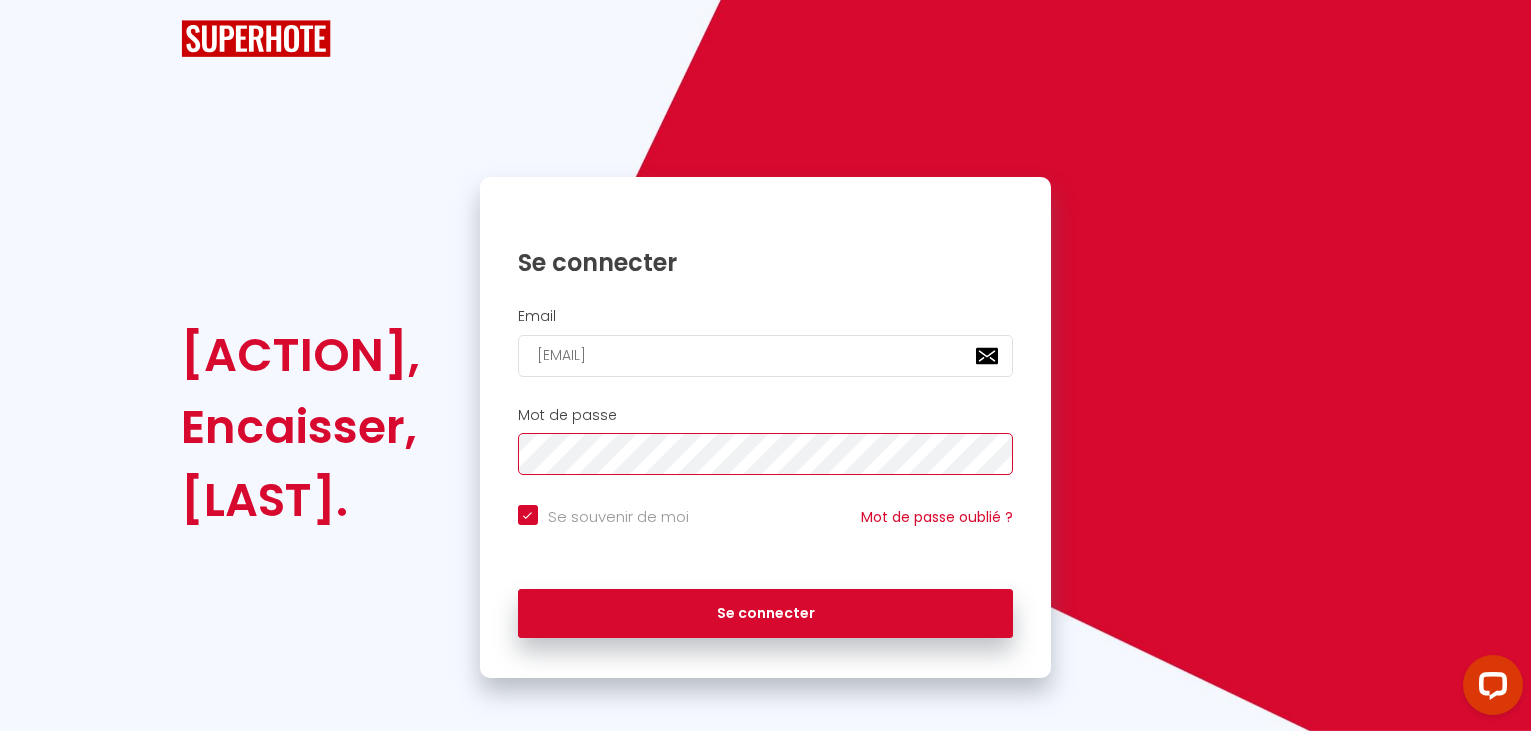 click on "Se connecter" at bounding box center (766, 614) 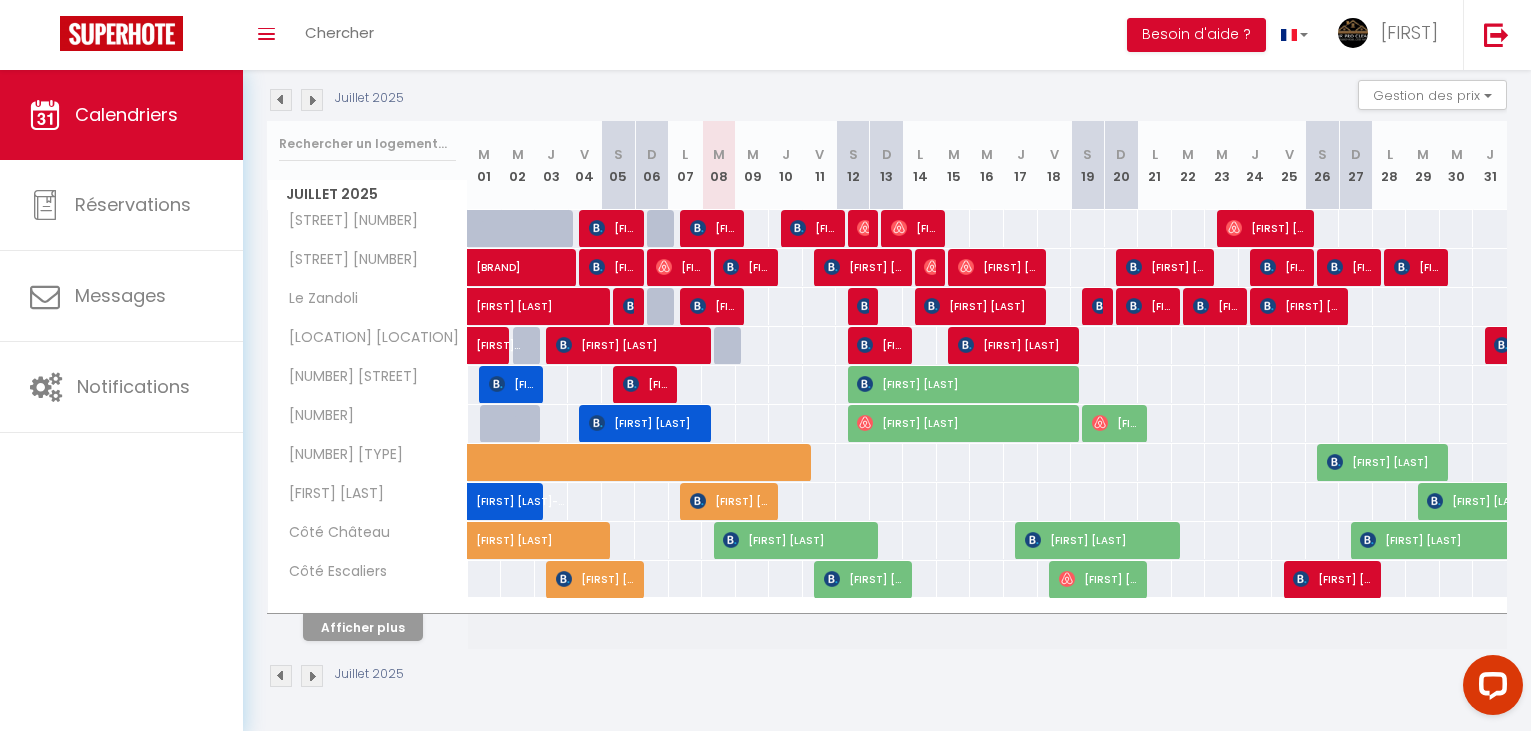 scroll, scrollTop: 208, scrollLeft: 0, axis: vertical 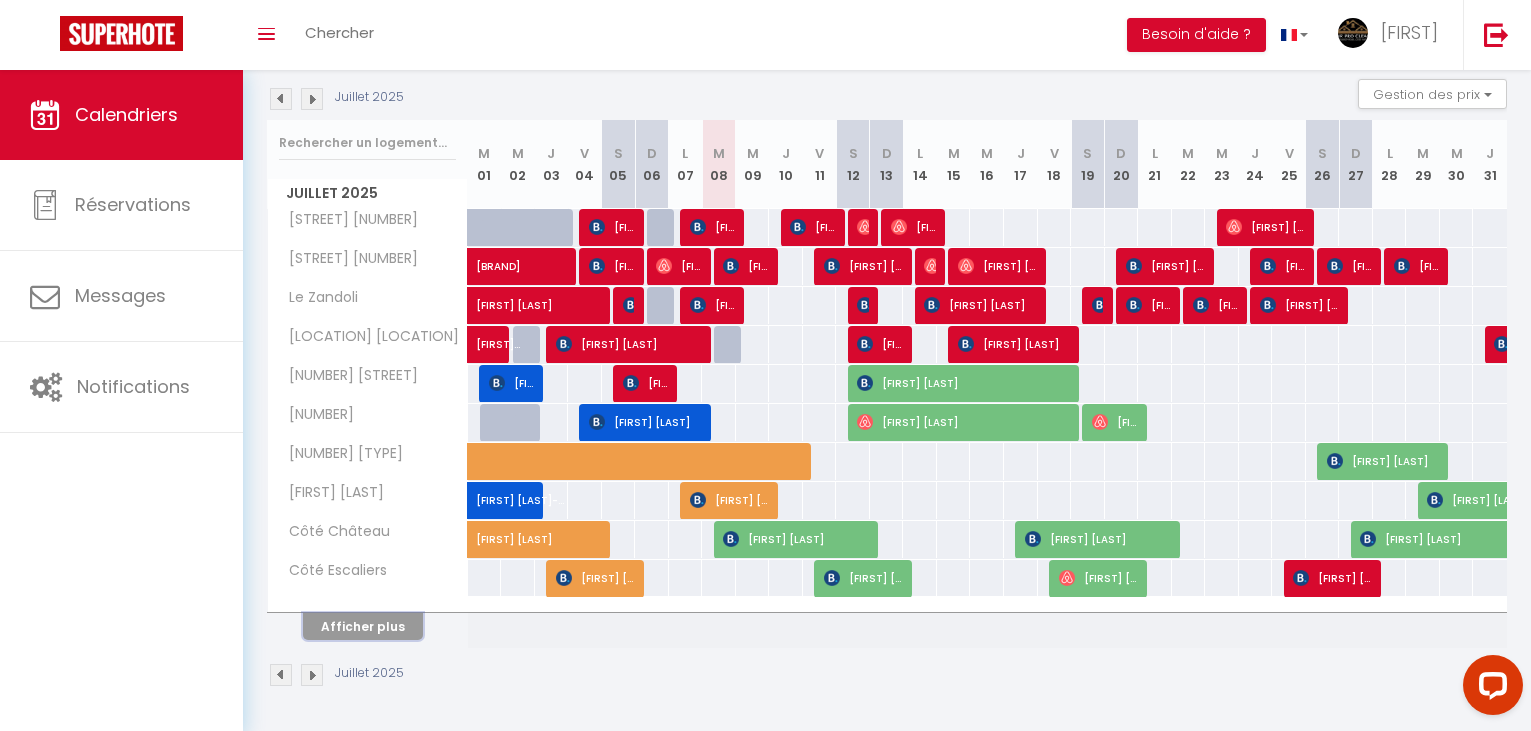 click on "Afficher plus" at bounding box center [363, 626] 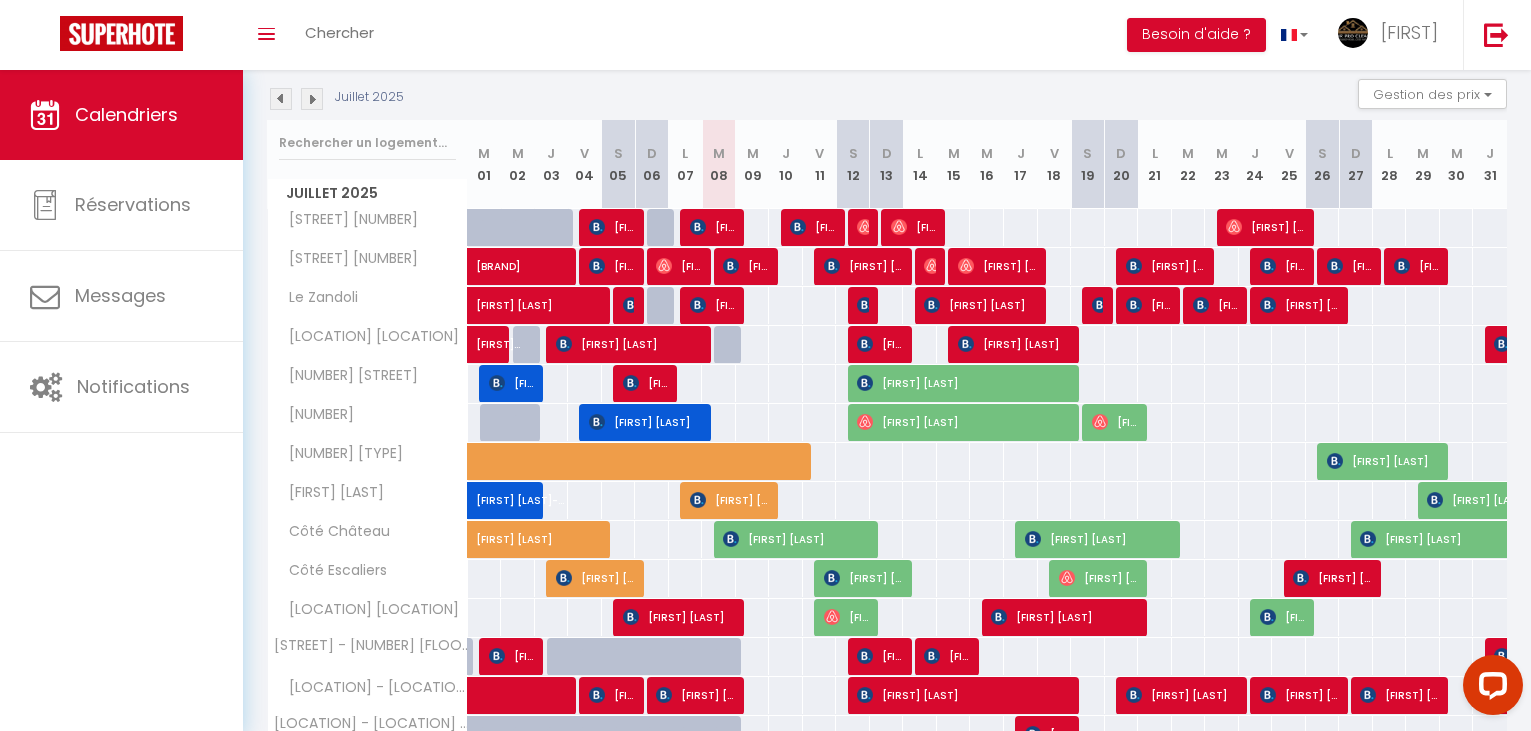 click on "M" at bounding box center (753, 153) 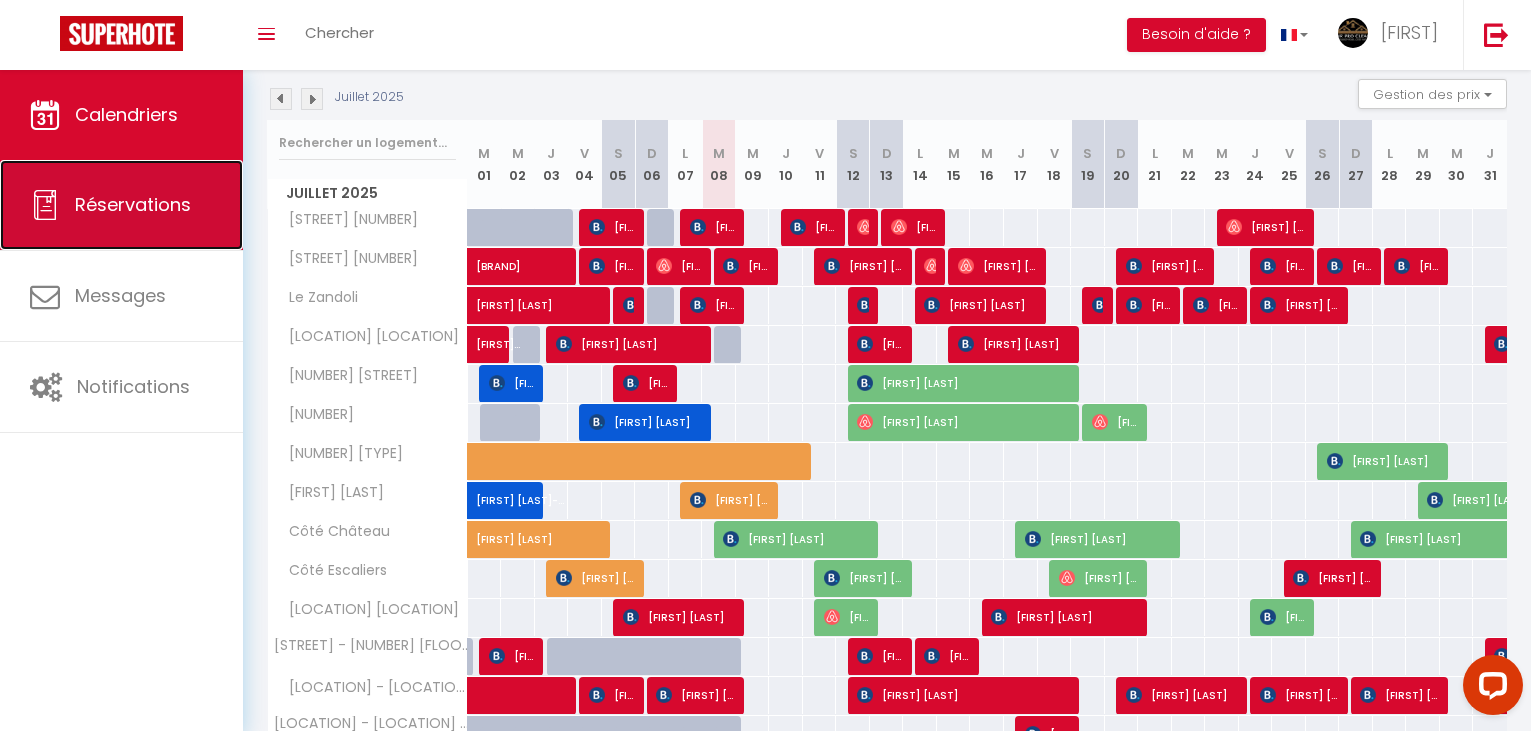 click on "Réservations" at bounding box center [121, 205] 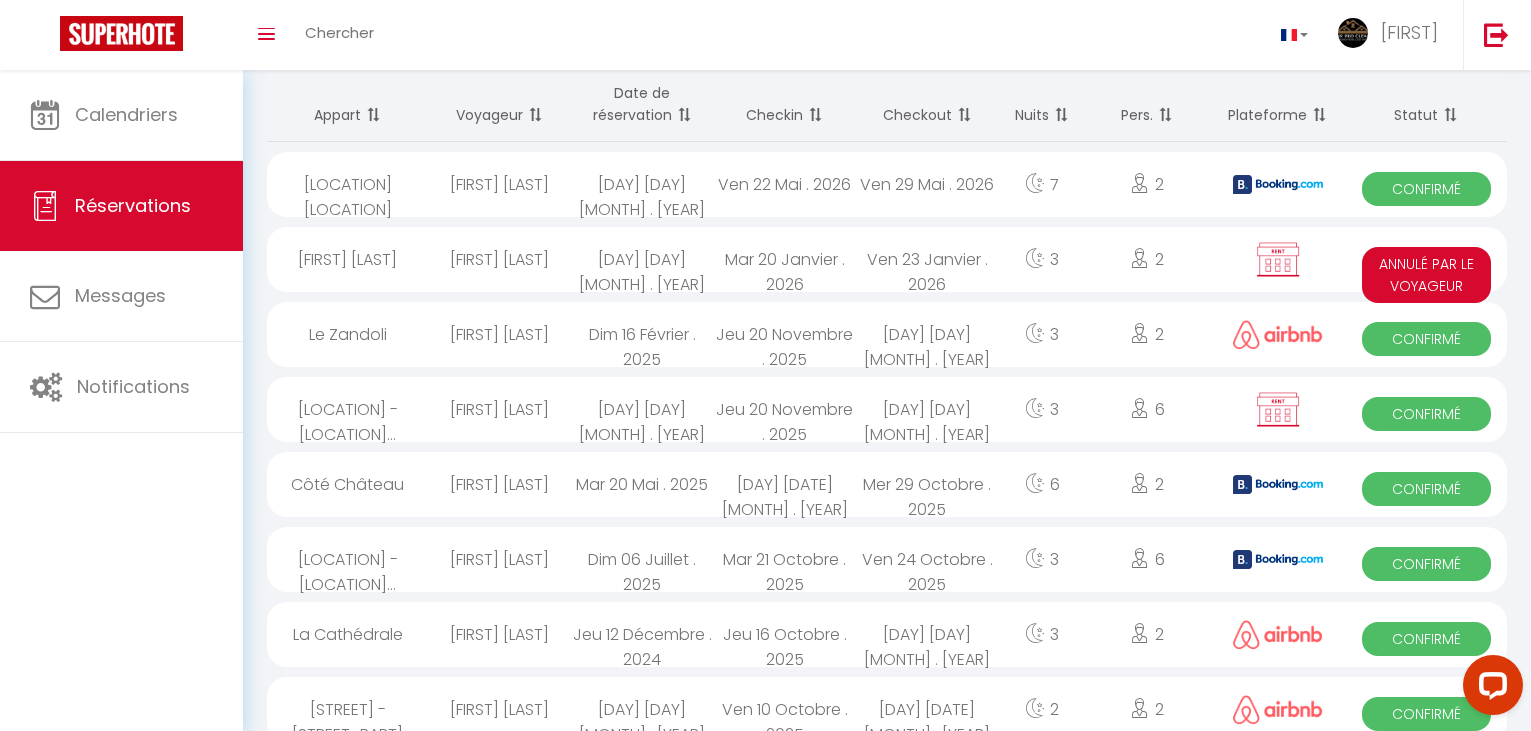 scroll, scrollTop: 0, scrollLeft: 0, axis: both 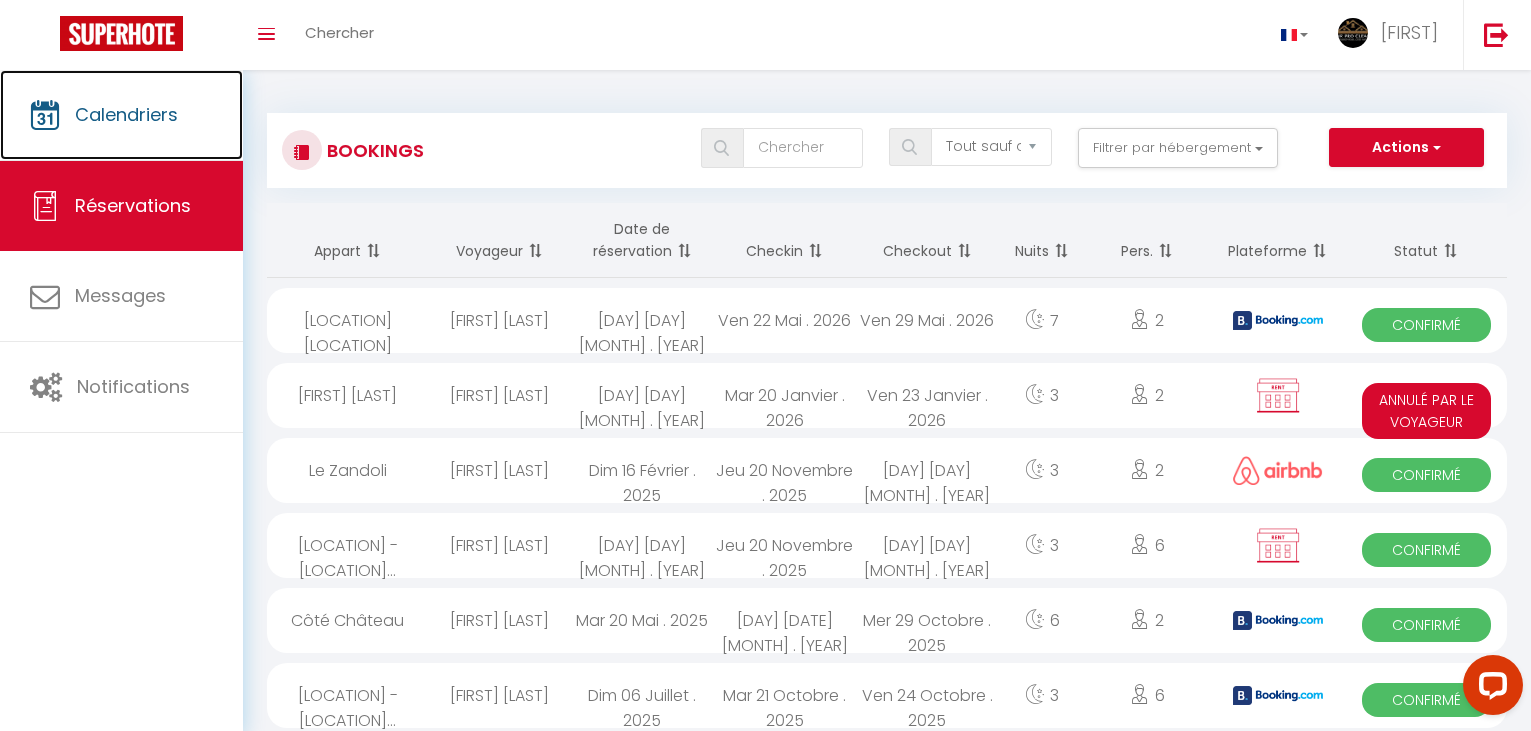drag, startPoint x: 149, startPoint y: 138, endPoint x: 253, endPoint y: 140, distance: 104.019226 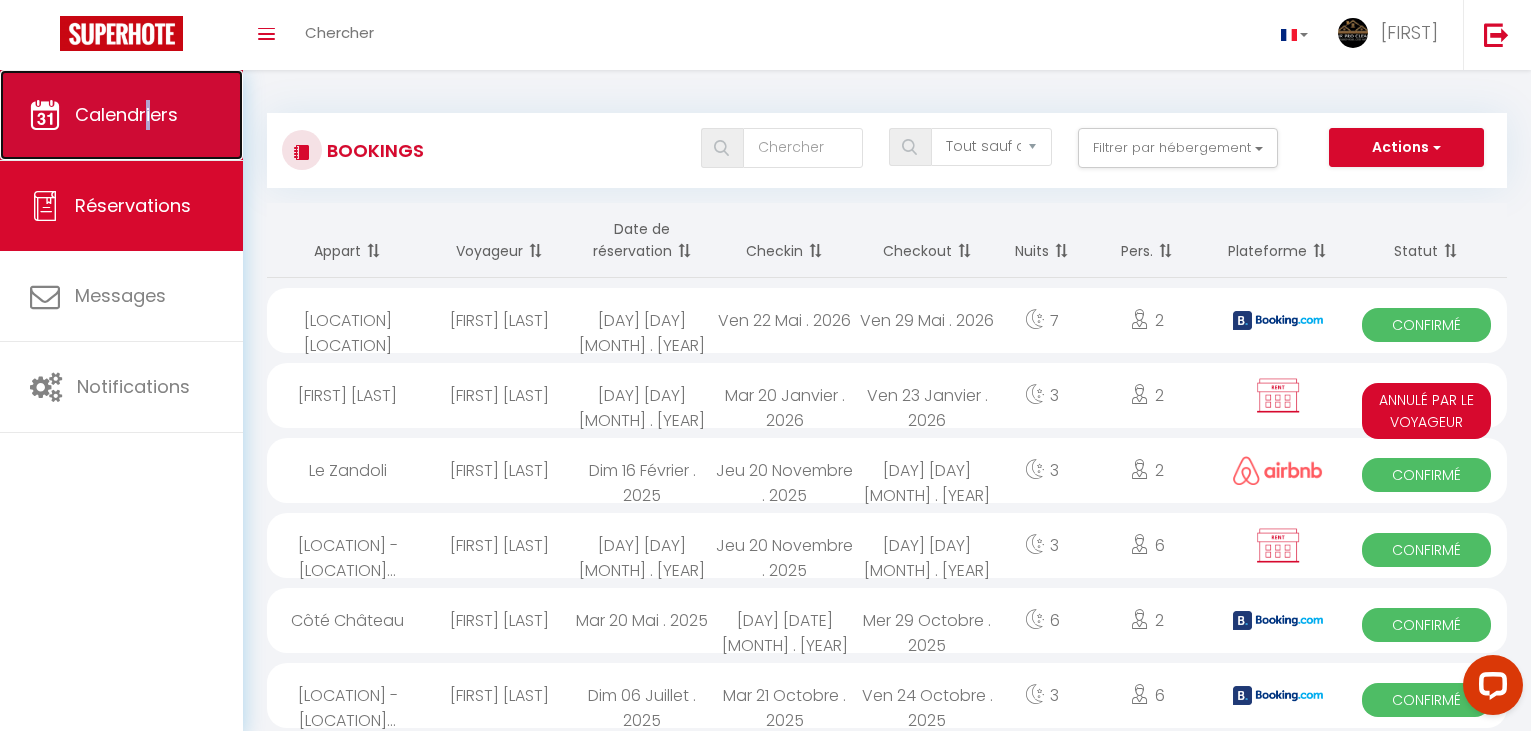 click on "Calendriers" at bounding box center [126, 114] 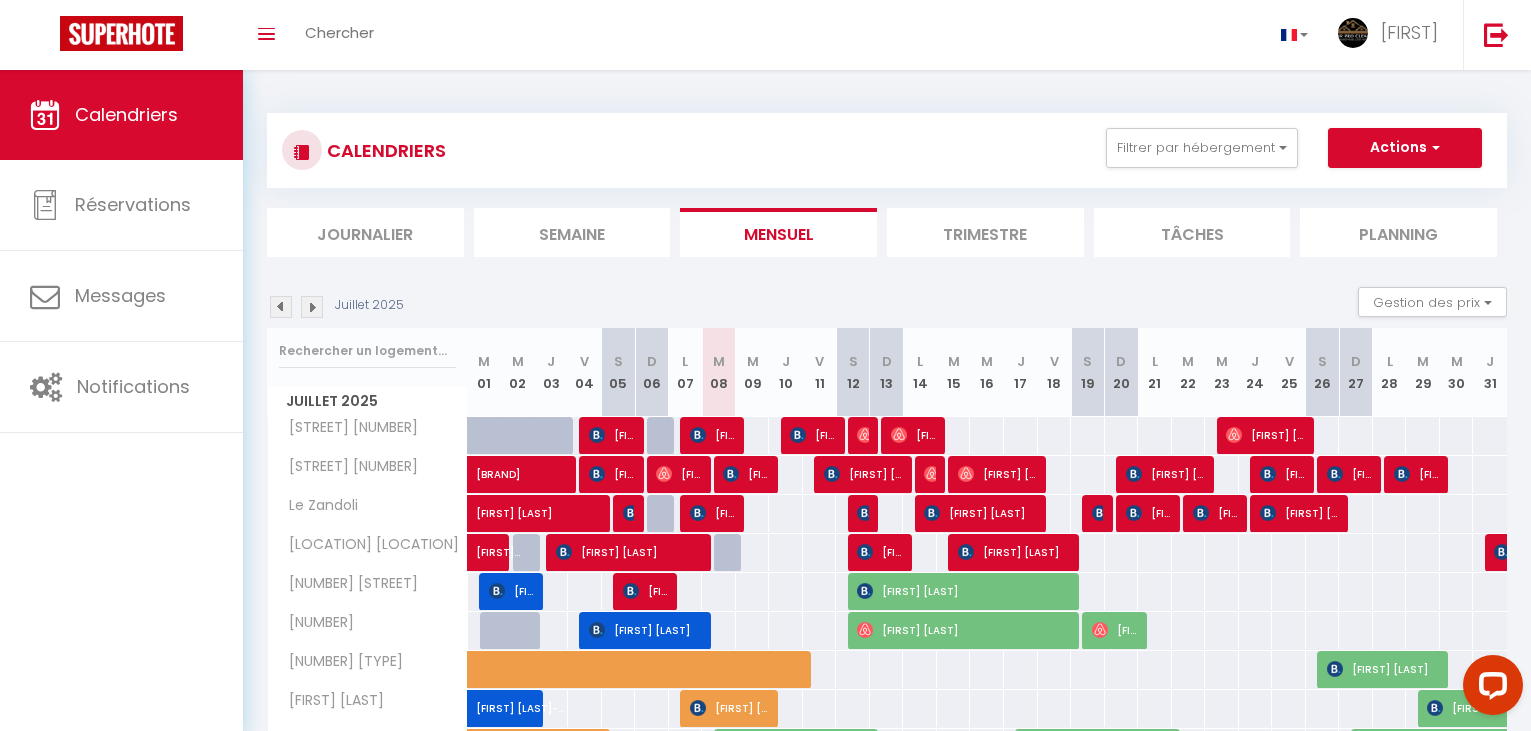 click on "Journalier" at bounding box center (365, 232) 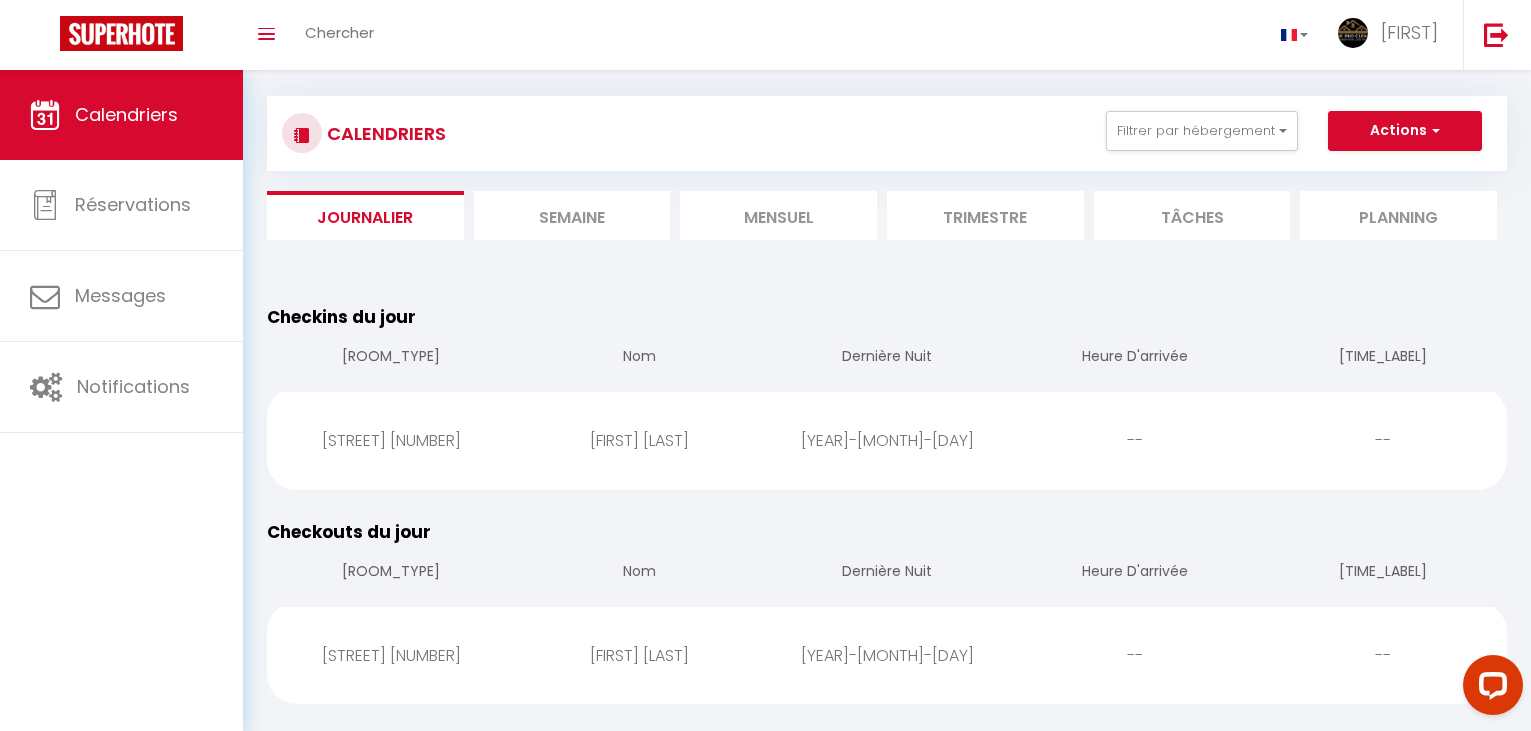 scroll, scrollTop: 0, scrollLeft: 0, axis: both 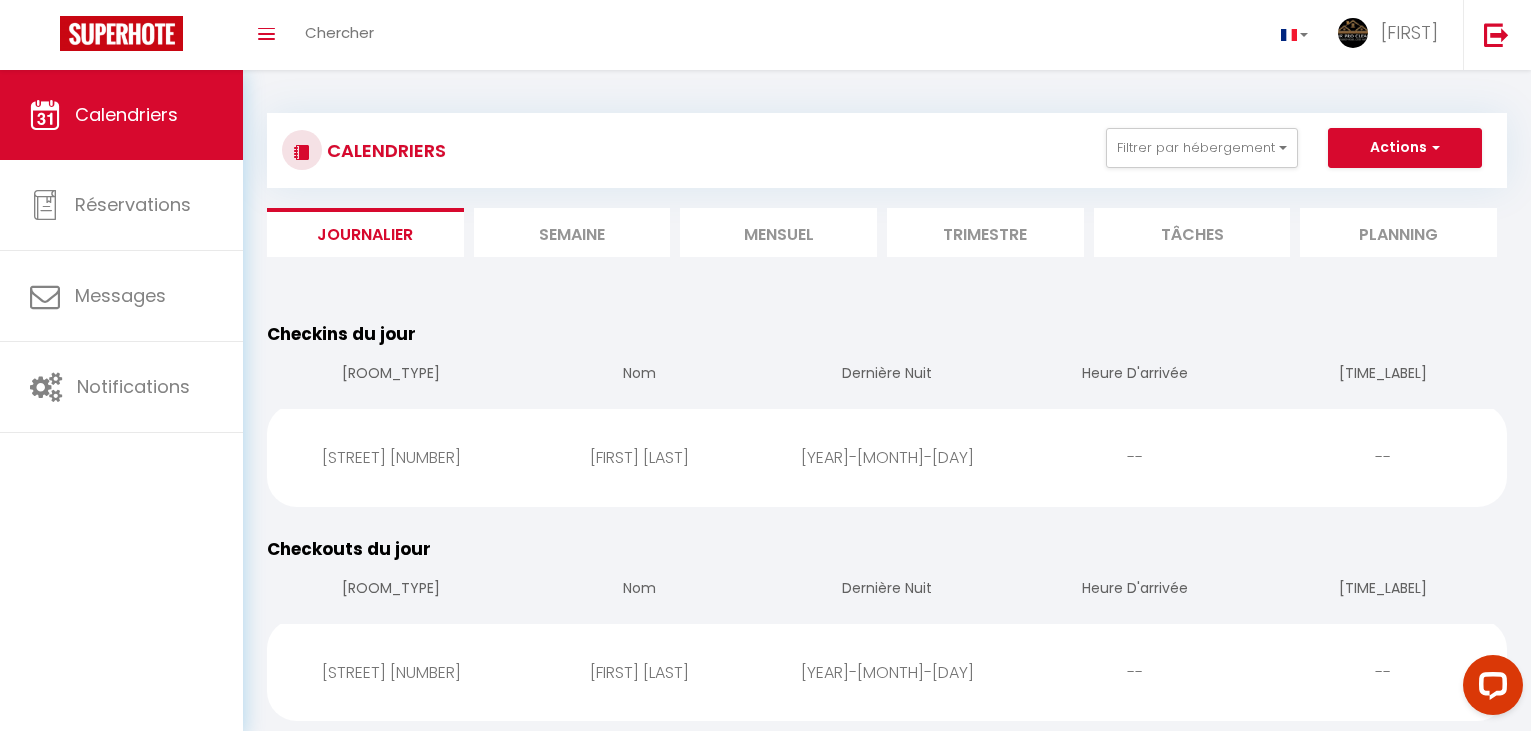 click on "Semaine" at bounding box center [572, 232] 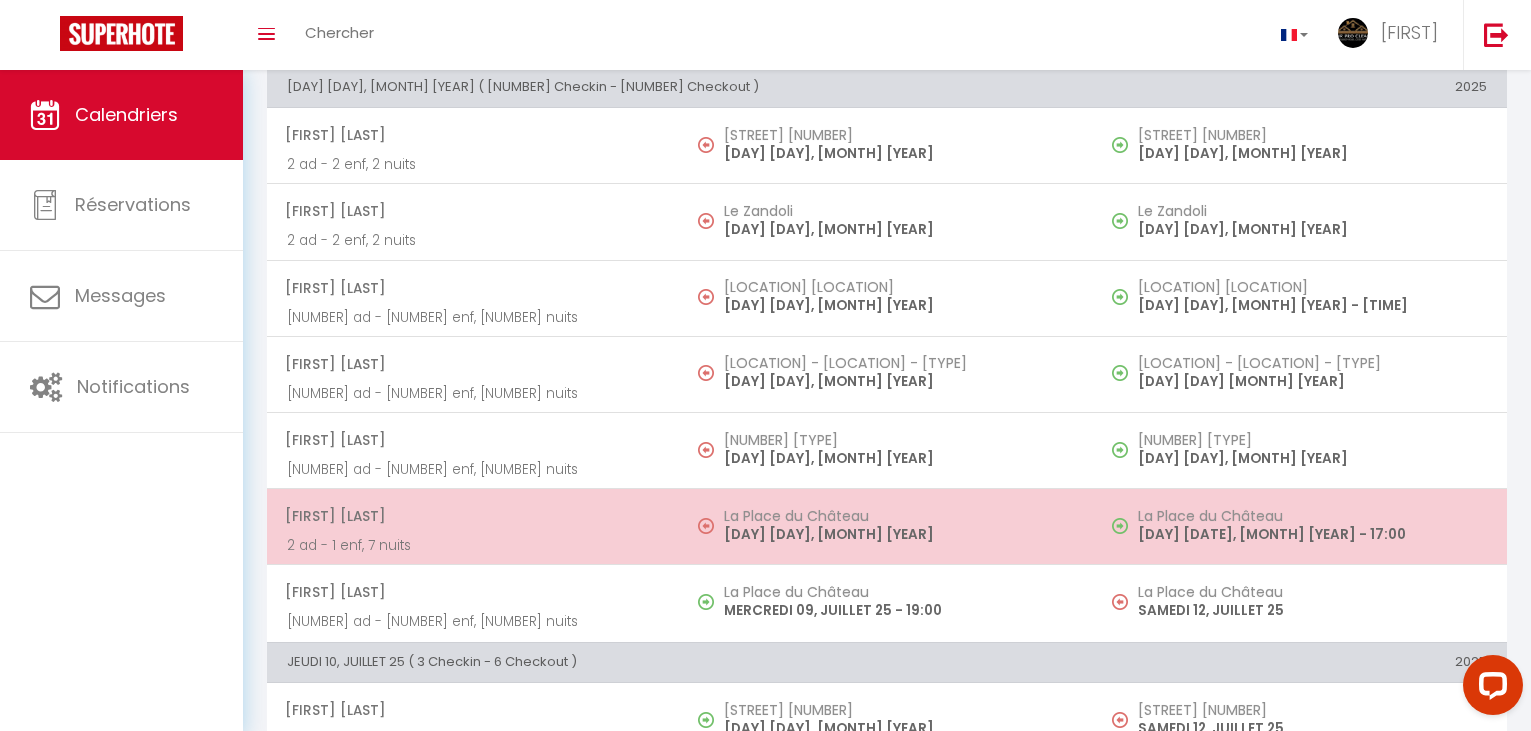 scroll, scrollTop: 1500, scrollLeft: 0, axis: vertical 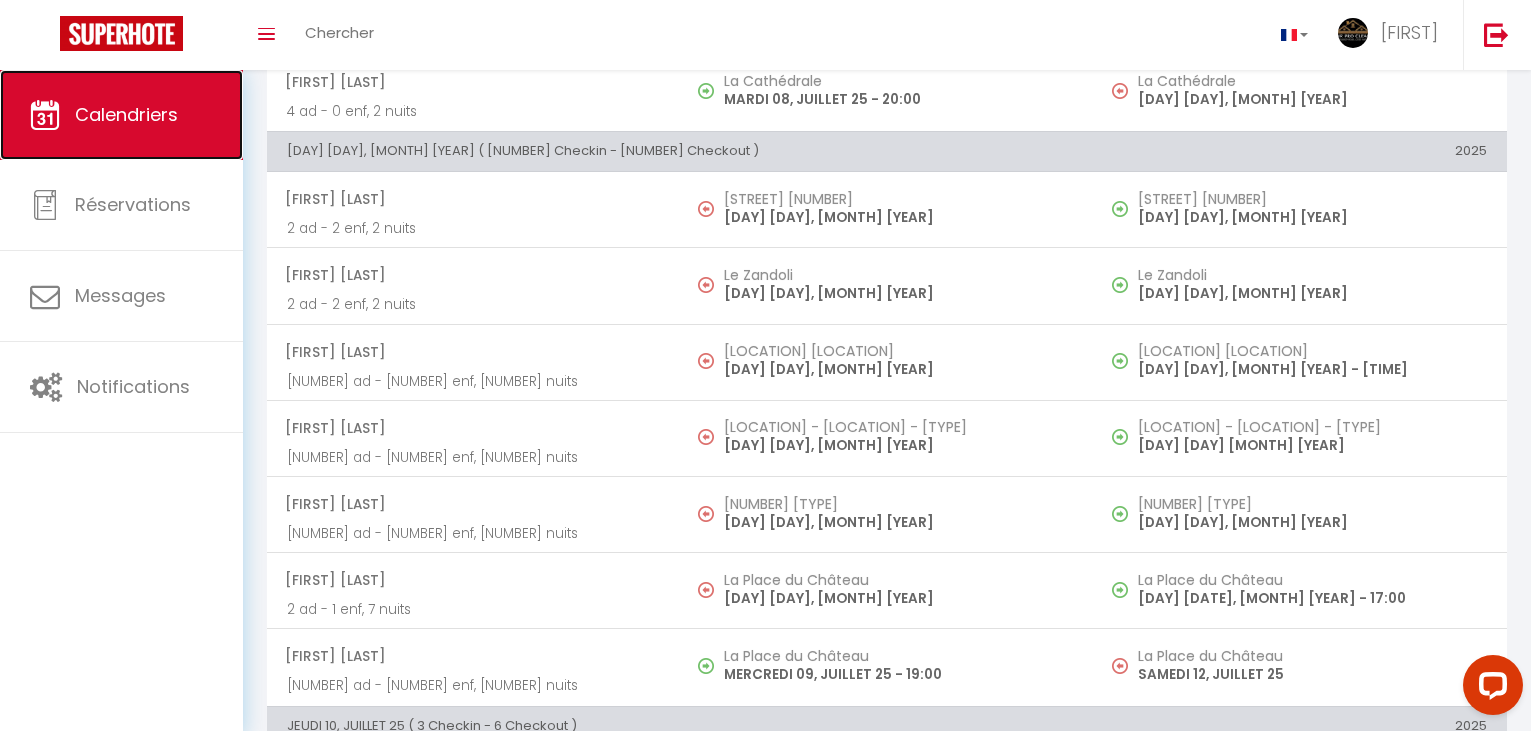 click on "Calendriers" at bounding box center [126, 114] 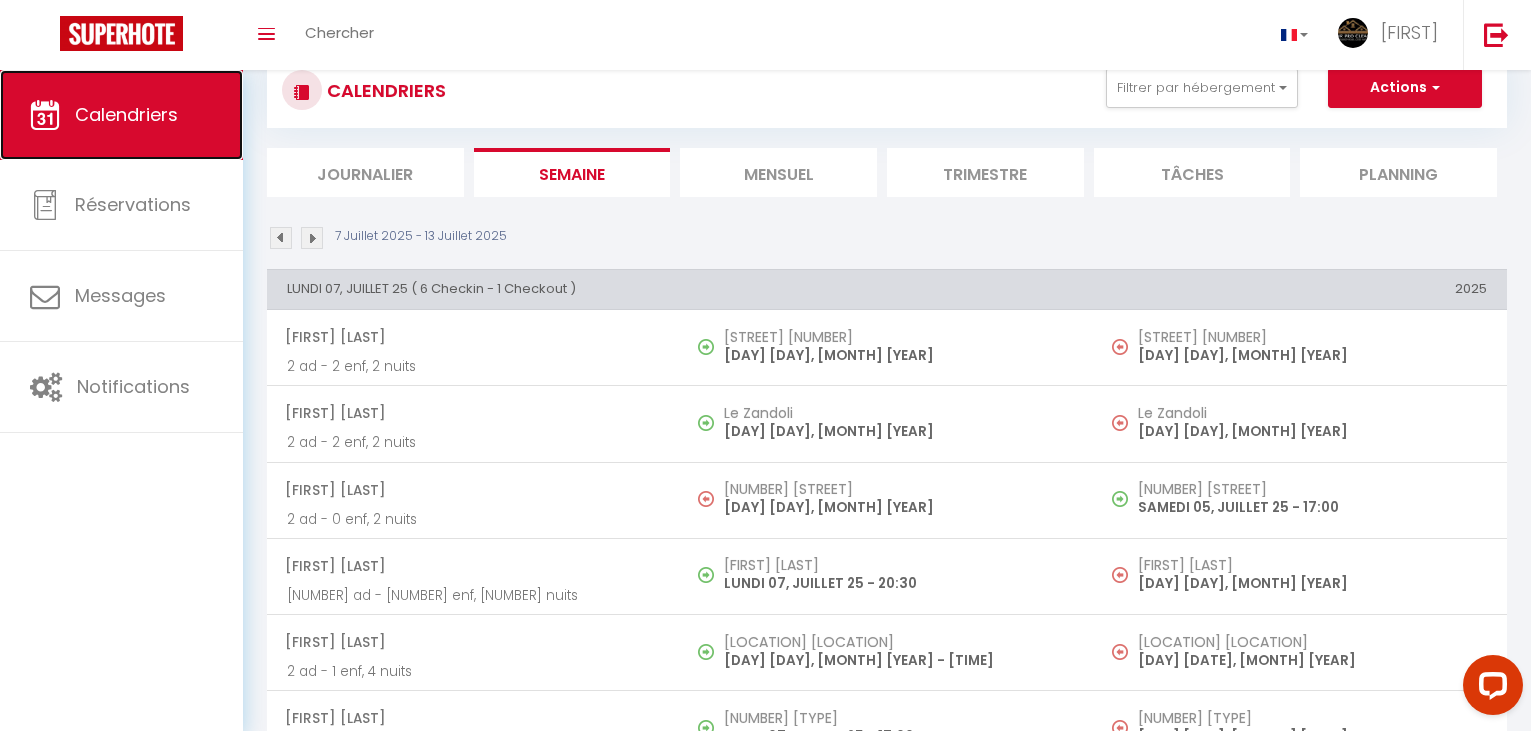 scroll, scrollTop: 0, scrollLeft: 0, axis: both 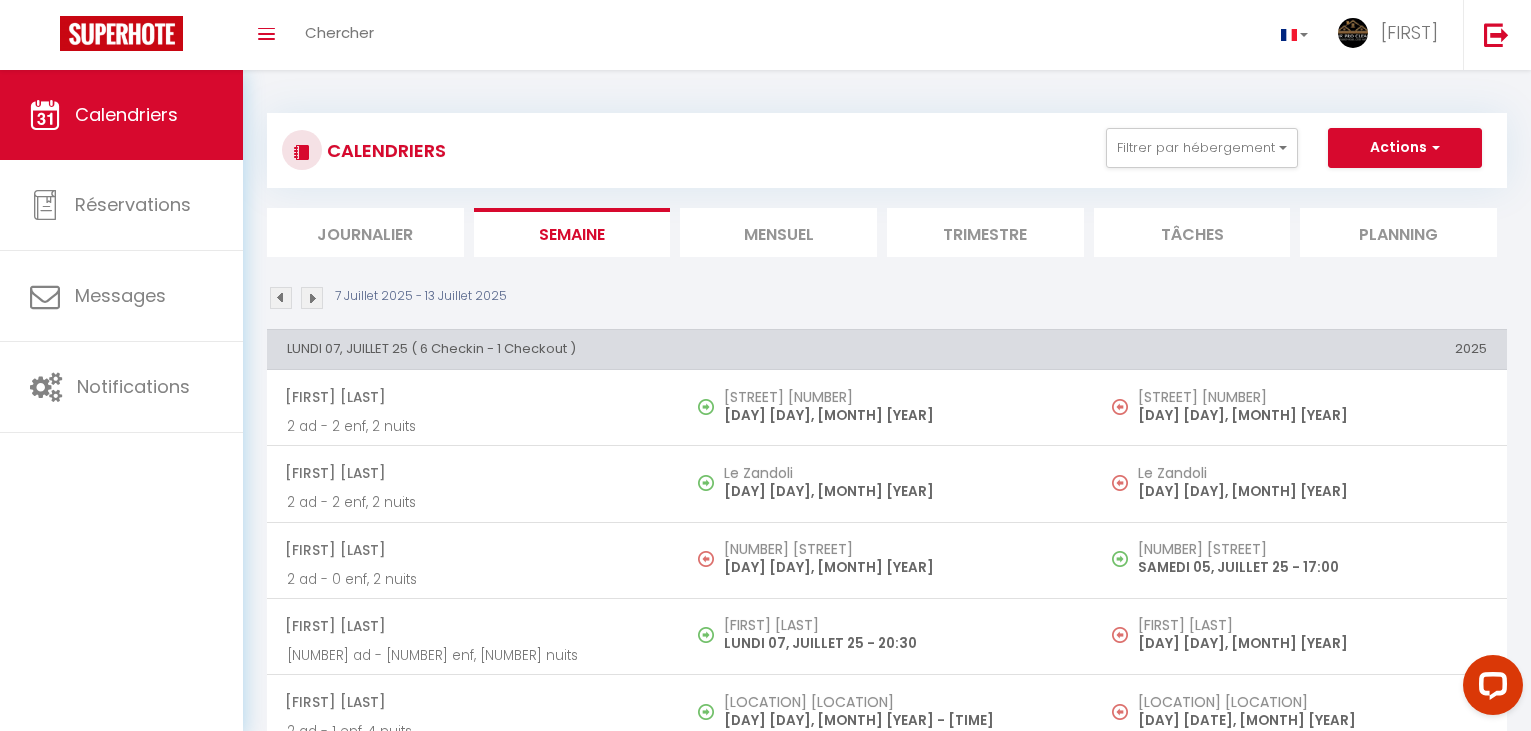 click on "Journalier" at bounding box center [365, 232] 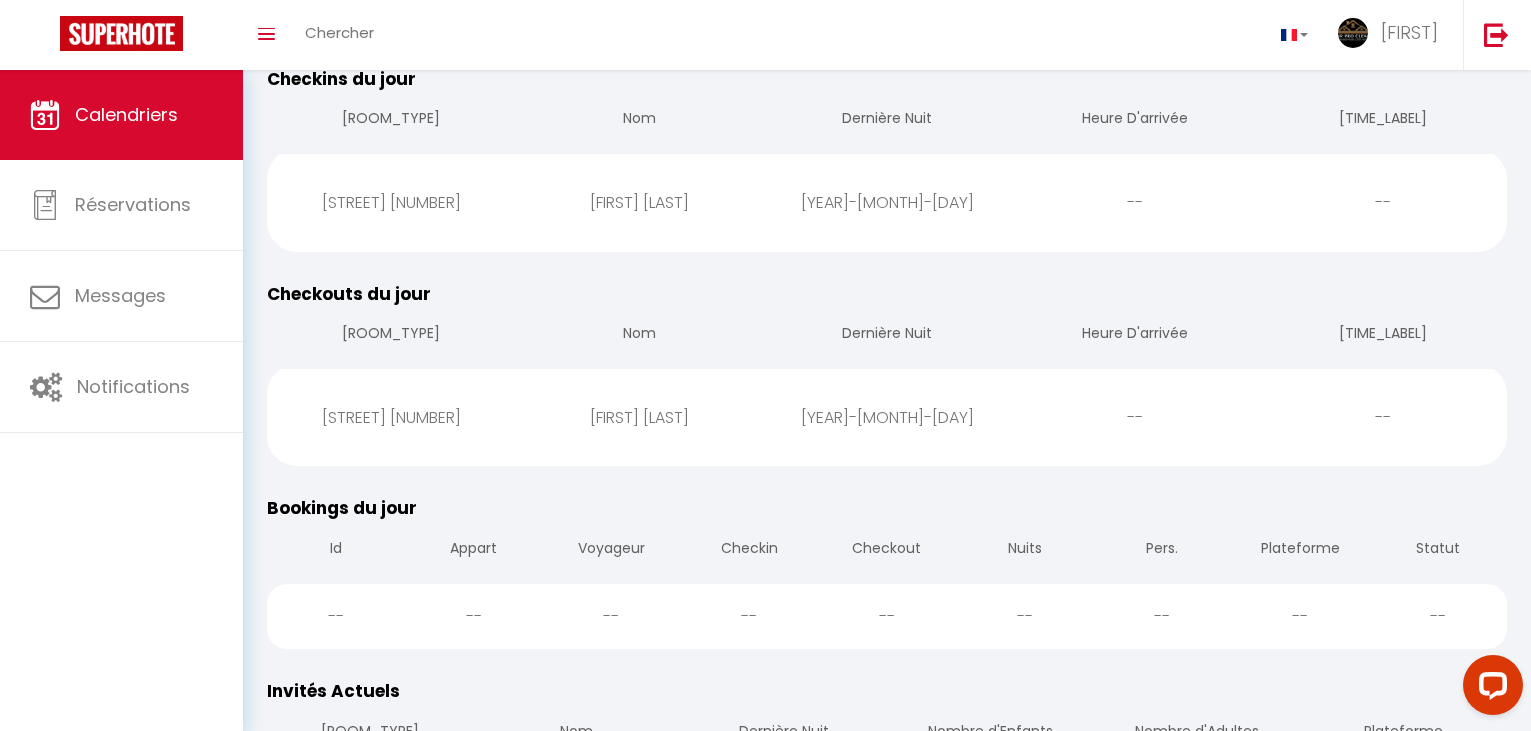 scroll, scrollTop: 0, scrollLeft: 0, axis: both 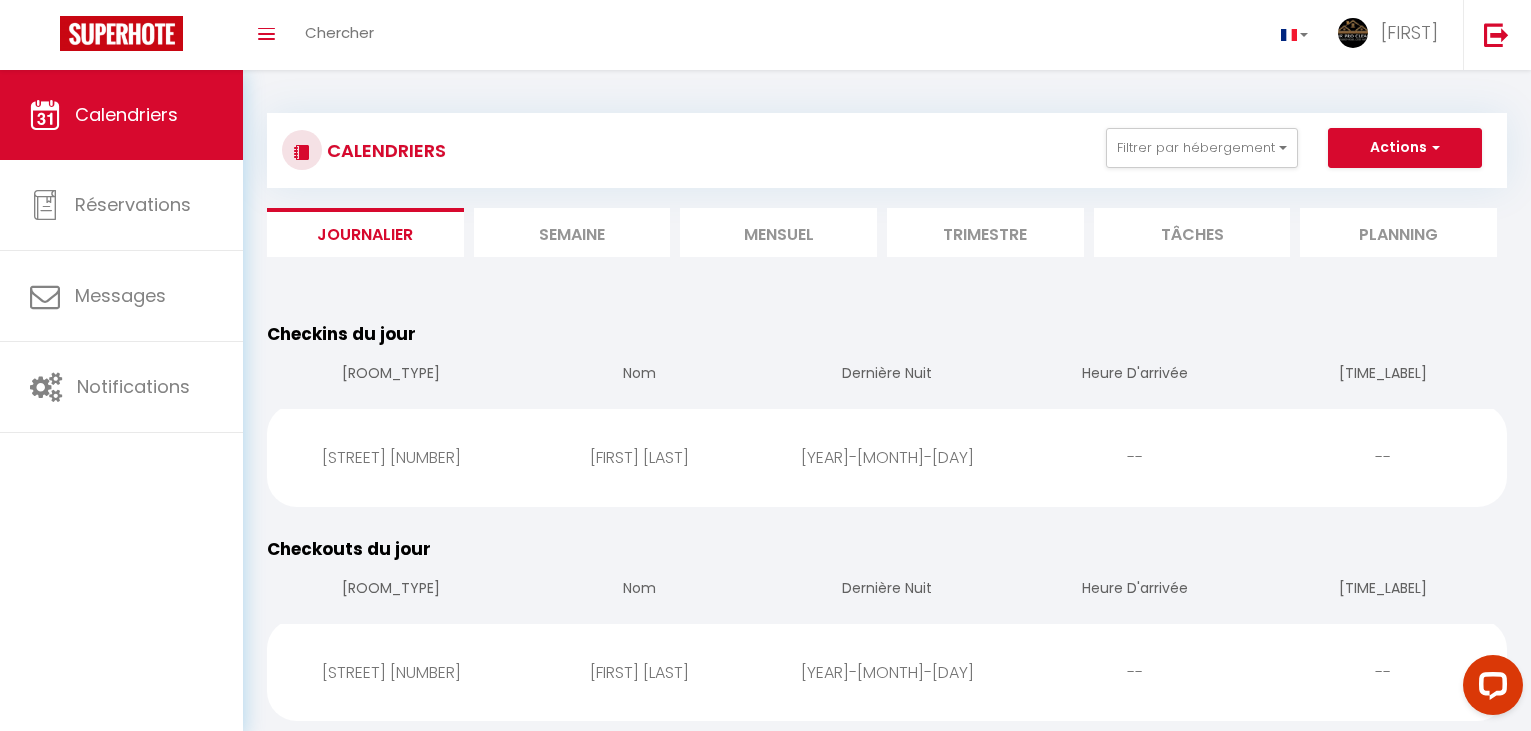click on "Mensuel" at bounding box center [778, 232] 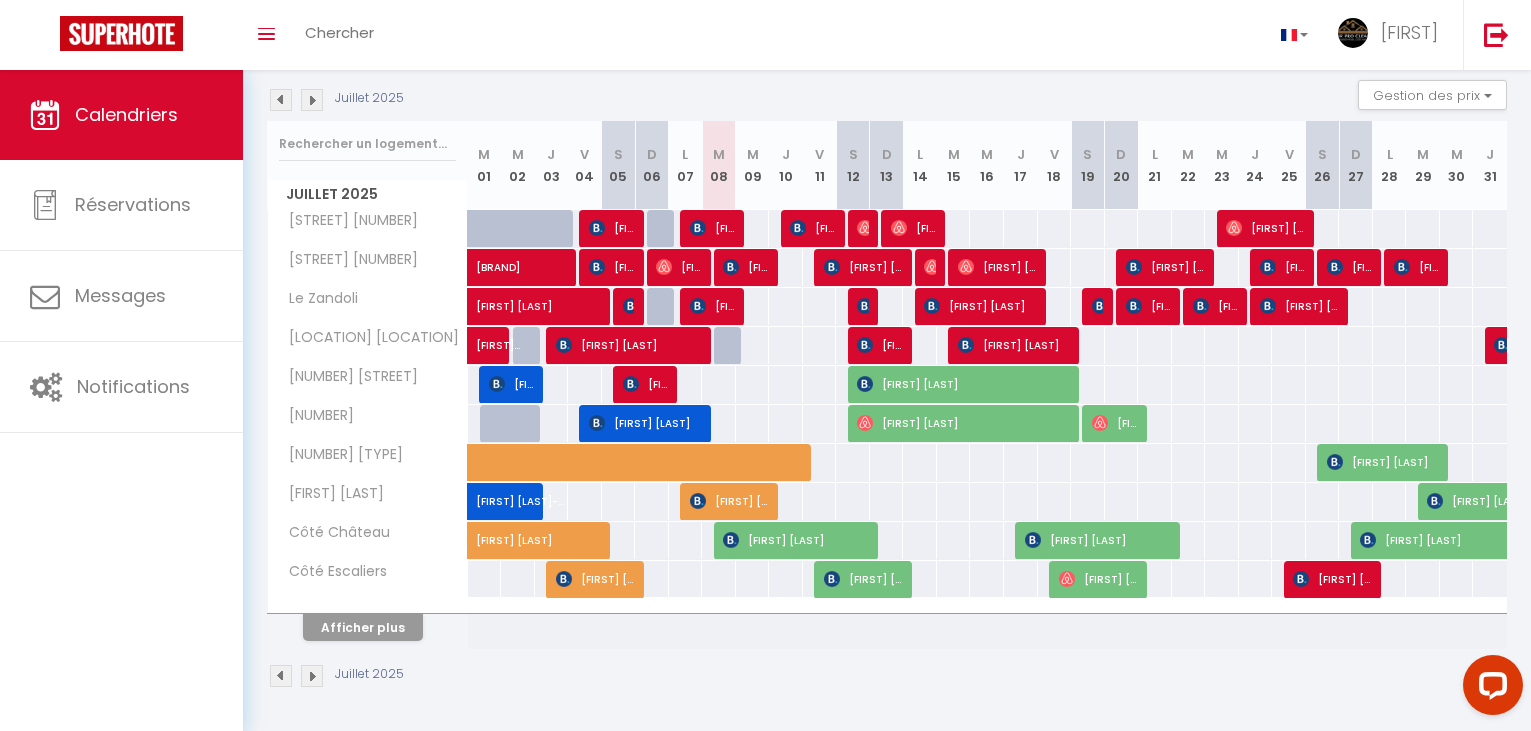 scroll, scrollTop: 208, scrollLeft: 0, axis: vertical 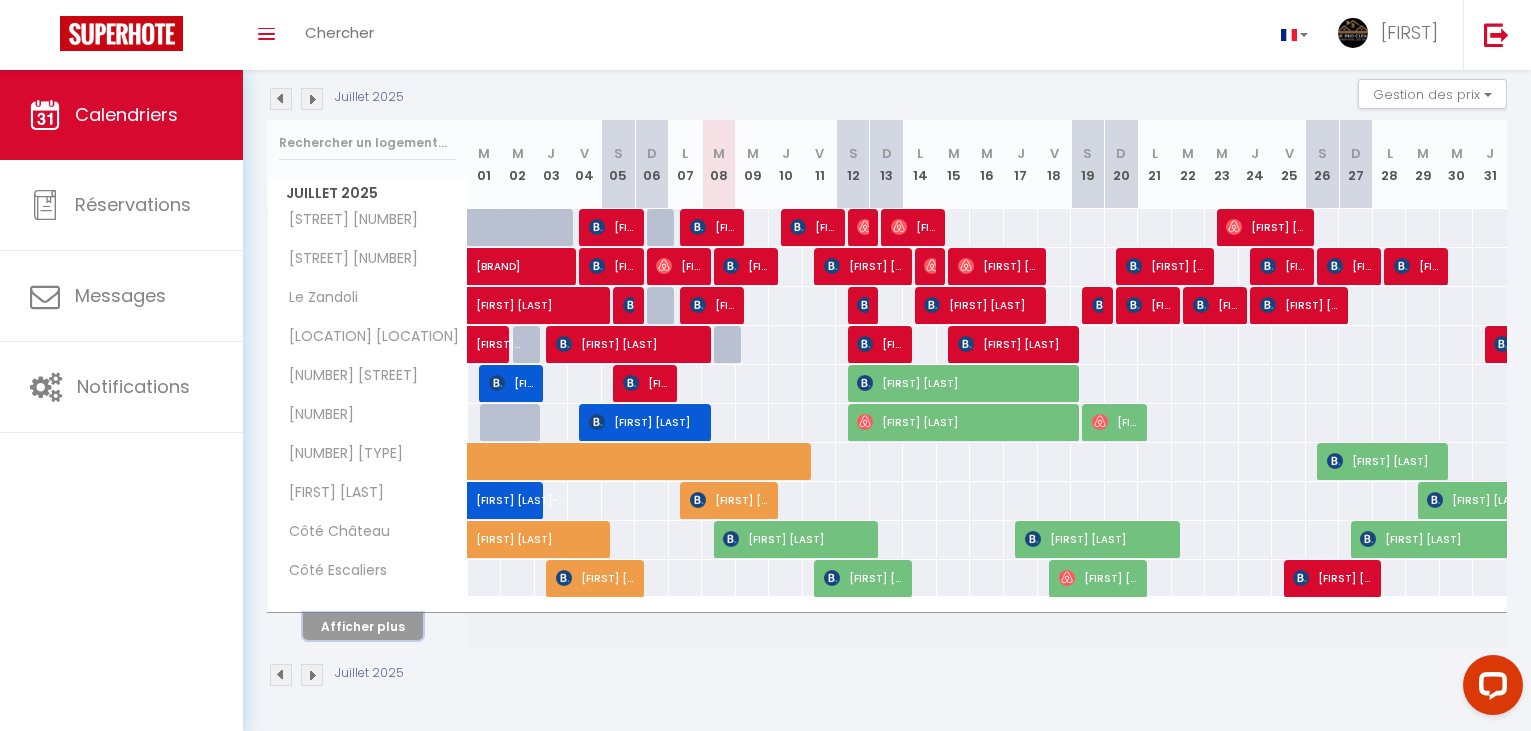 click on "Afficher plus" at bounding box center [363, 626] 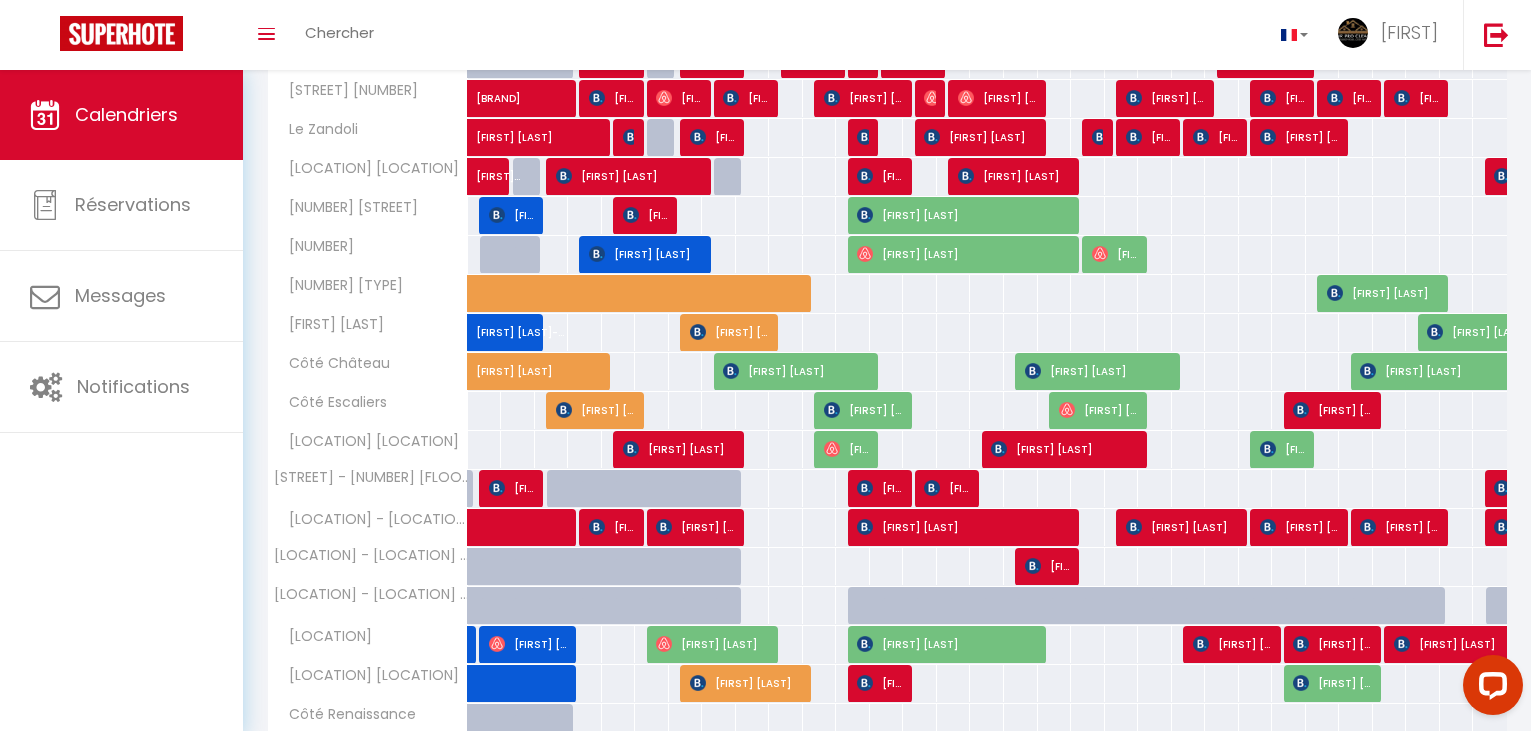 scroll, scrollTop: 508, scrollLeft: 0, axis: vertical 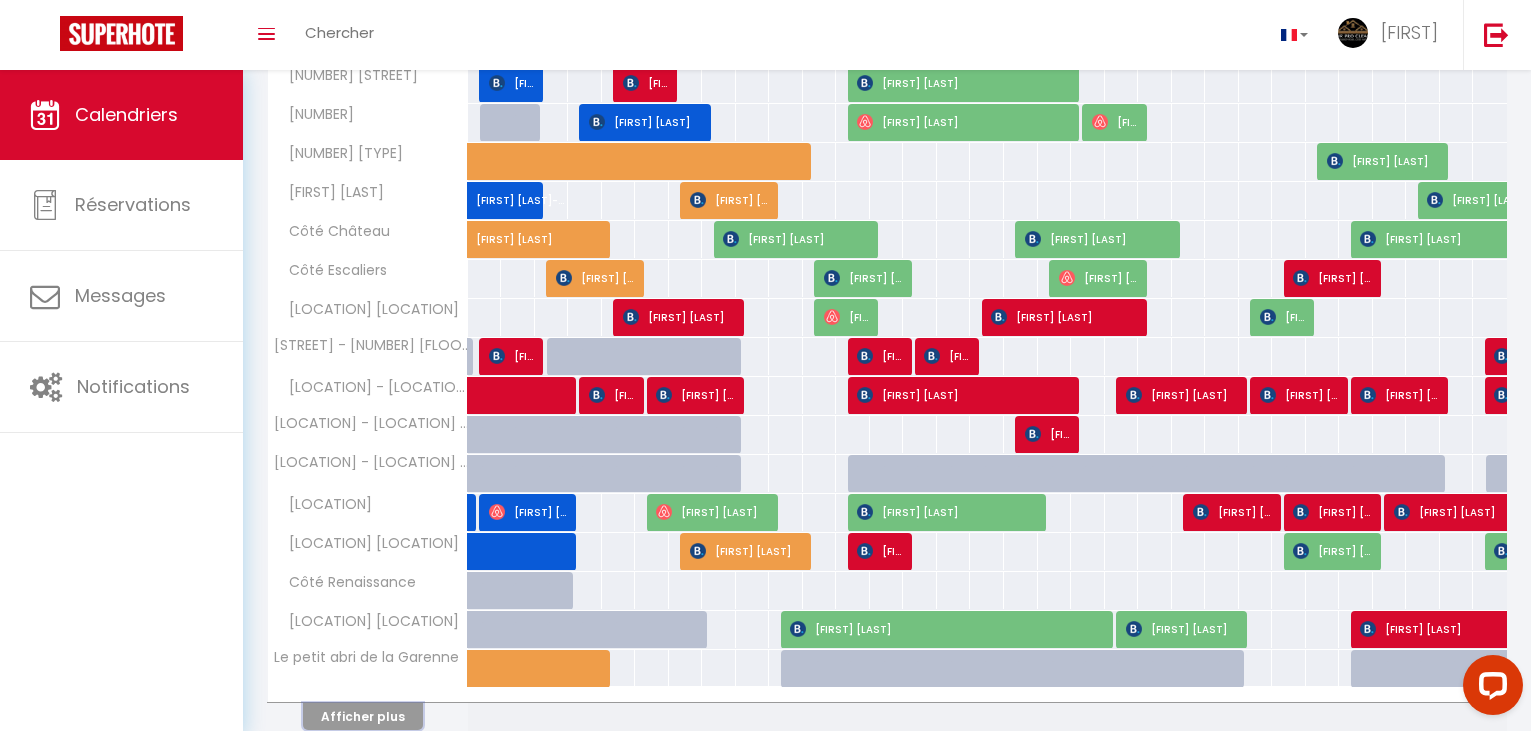 click on "Afficher plus" at bounding box center (363, 716) 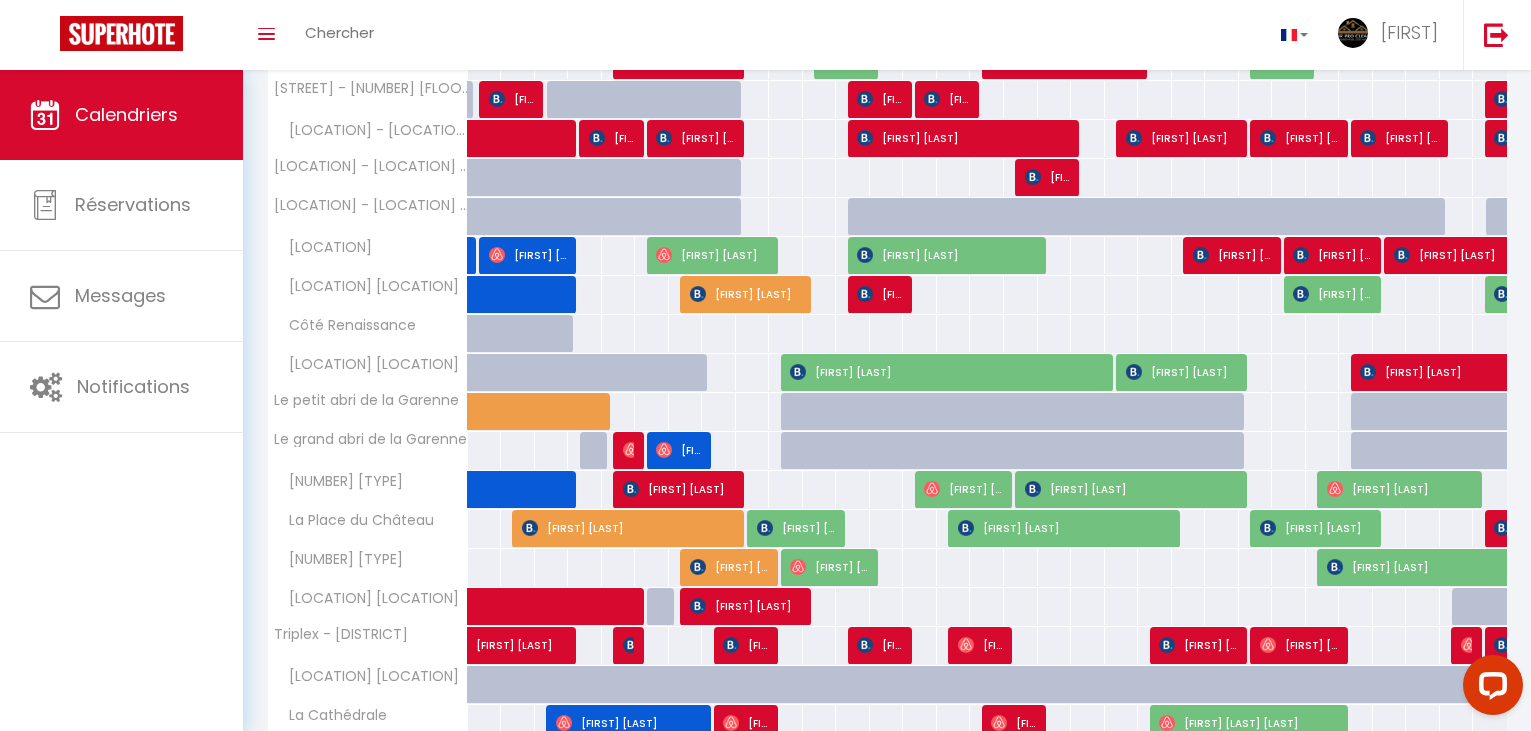 scroll, scrollTop: 800, scrollLeft: 0, axis: vertical 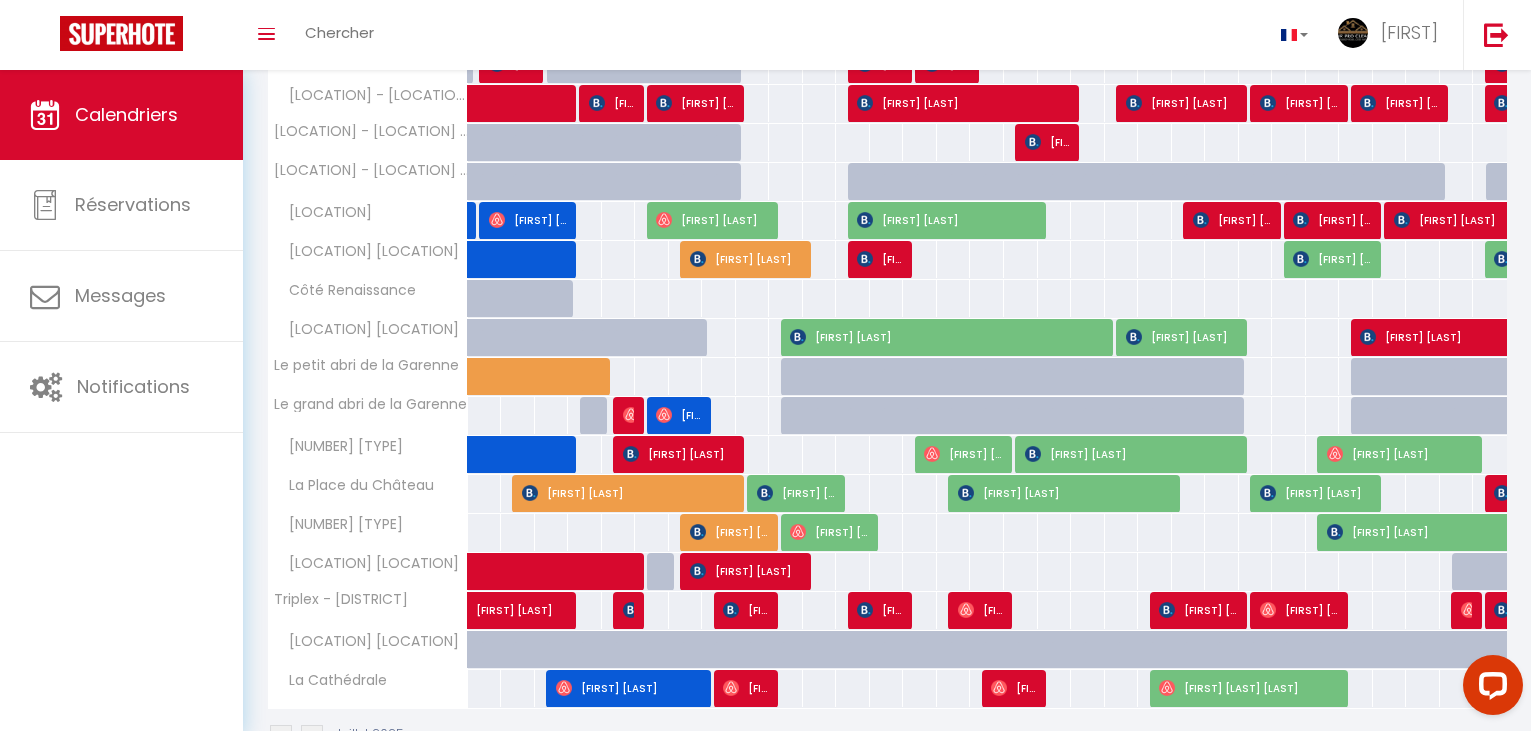 drag, startPoint x: 761, startPoint y: 422, endPoint x: 79, endPoint y: 513, distance: 688.0443 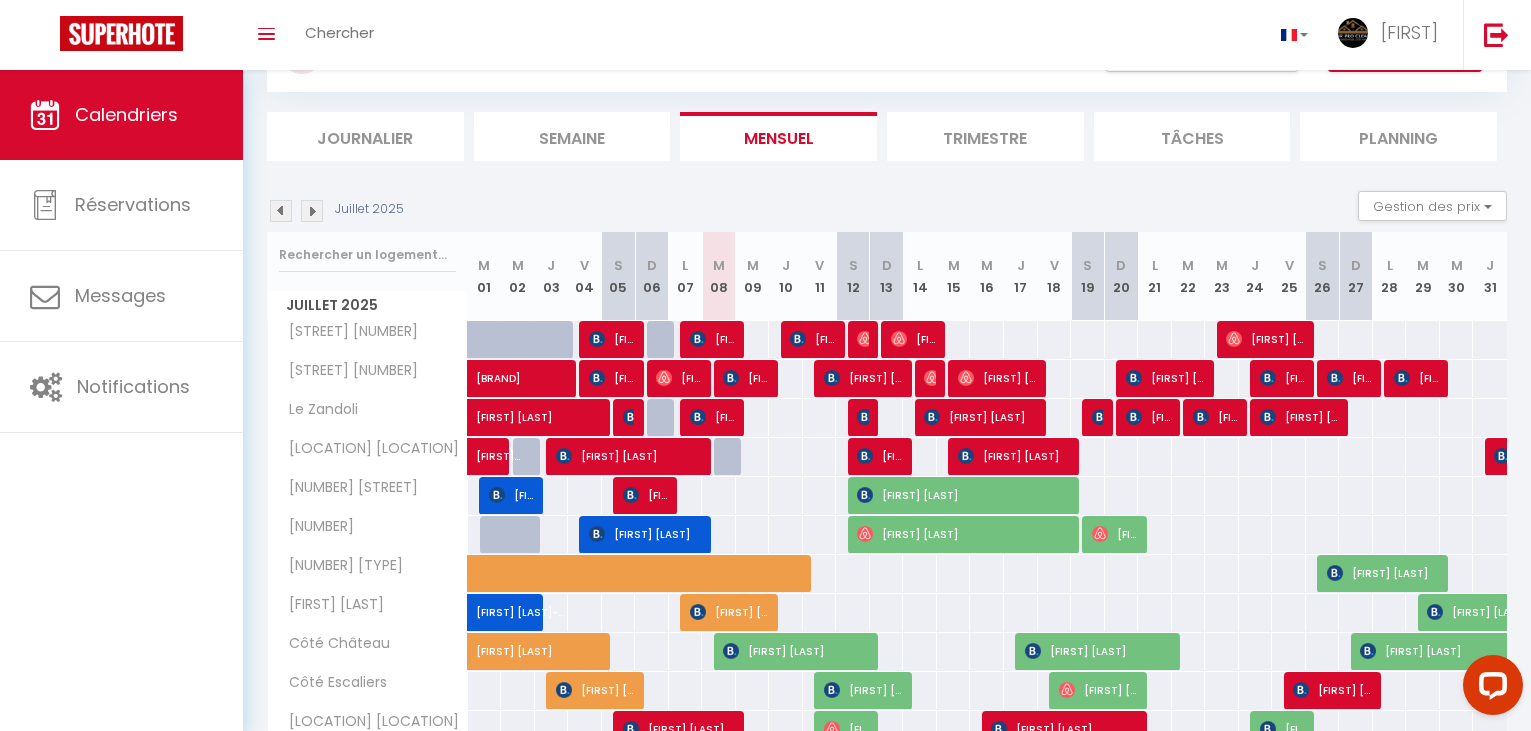 scroll, scrollTop: 0, scrollLeft: 0, axis: both 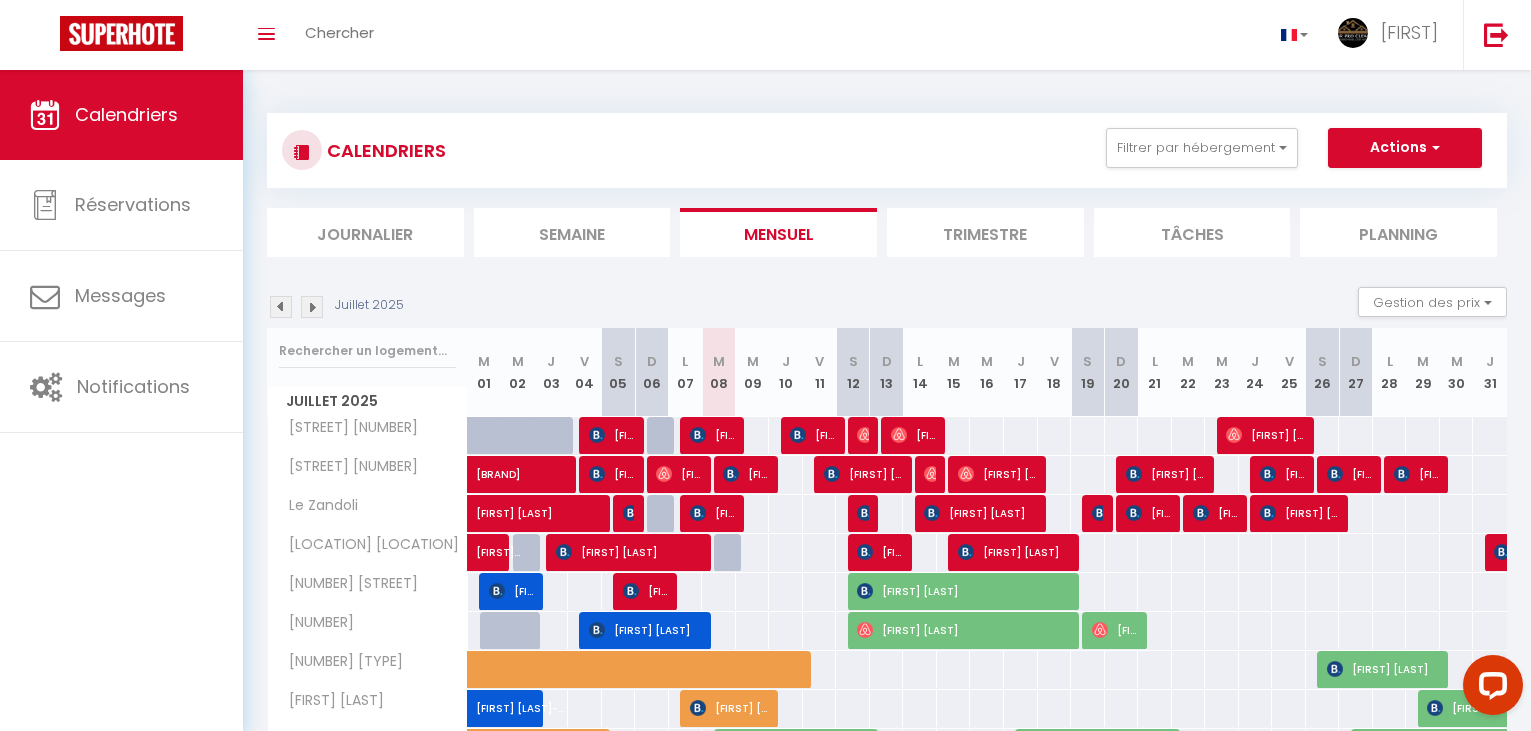 click on "Journalier" at bounding box center (365, 232) 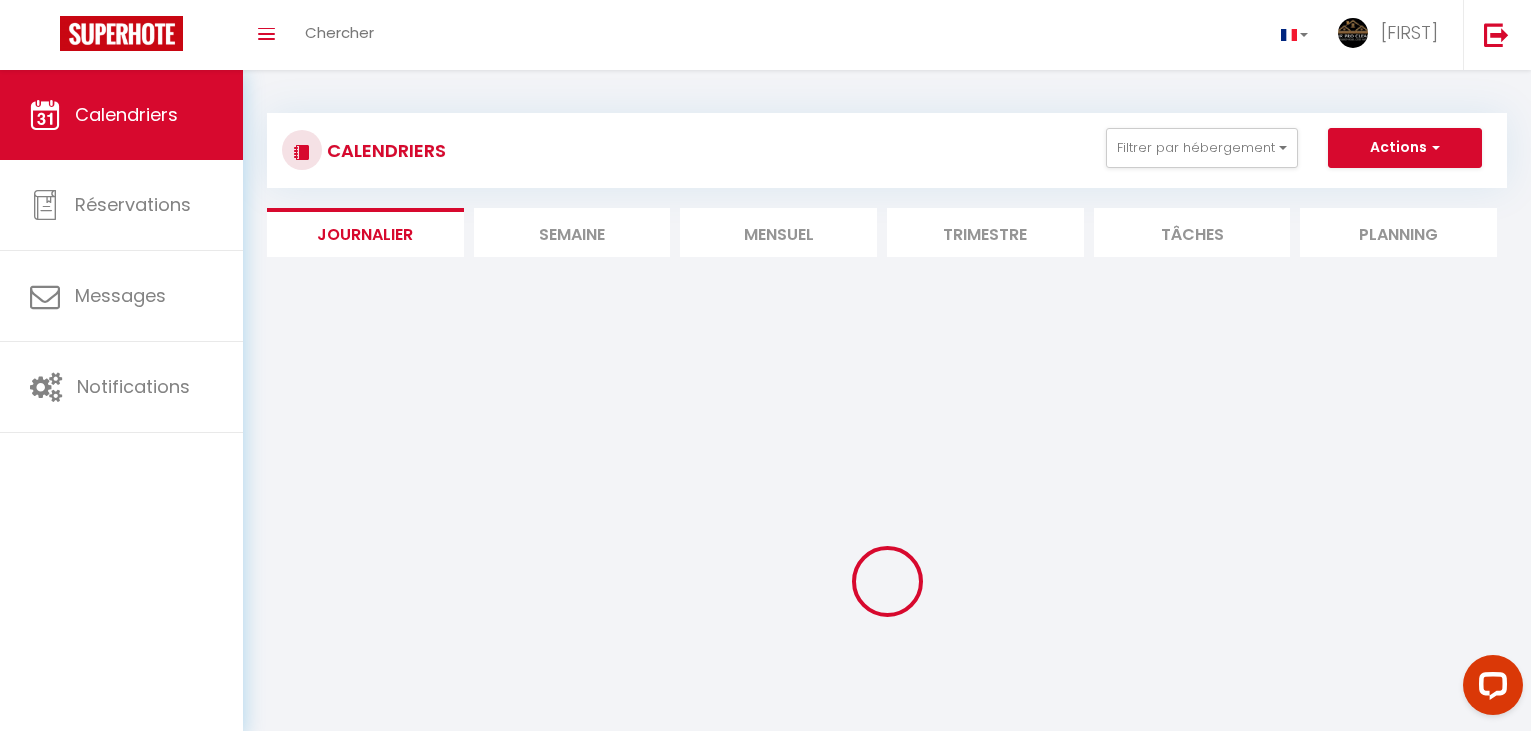 click on "Semaine" at bounding box center [572, 232] 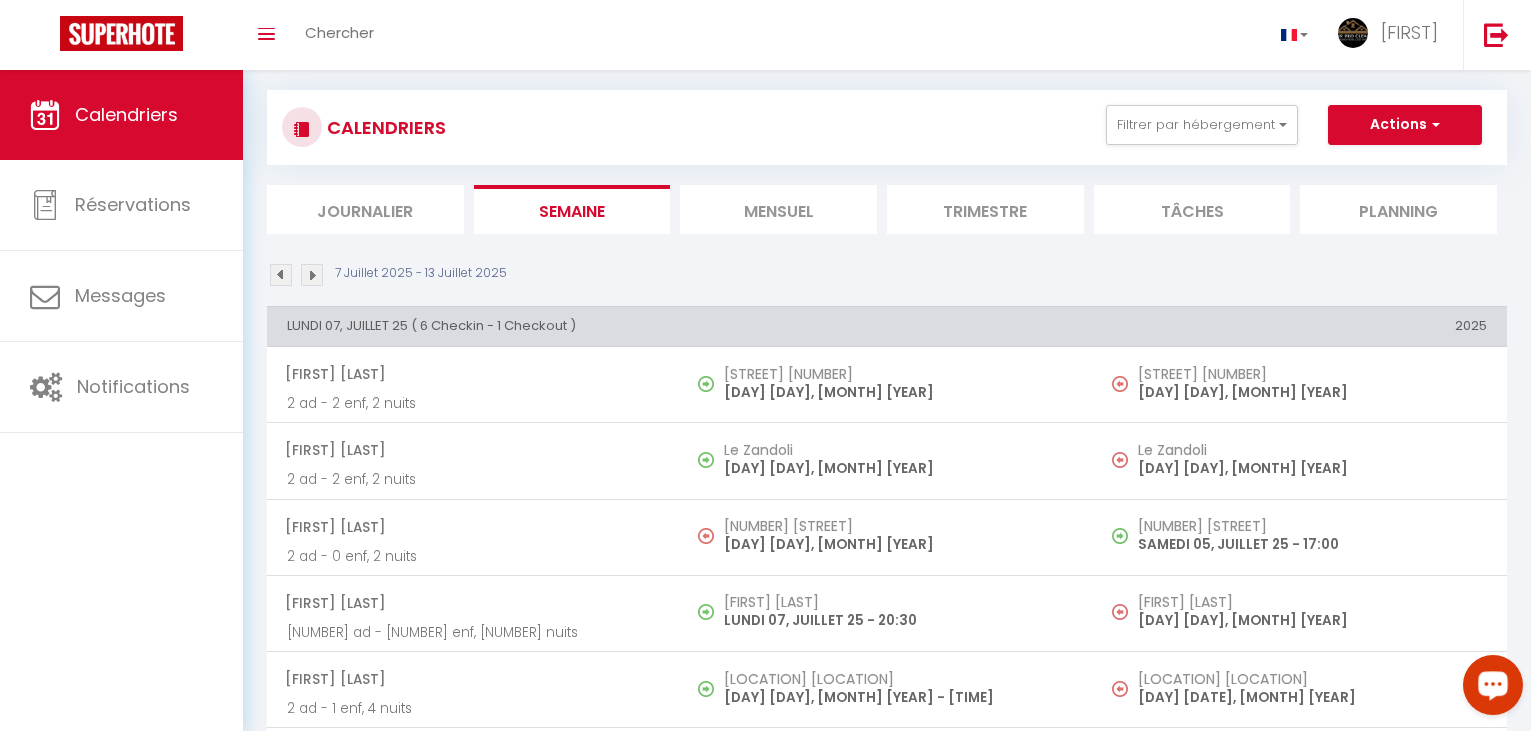 scroll, scrollTop: 0, scrollLeft: 0, axis: both 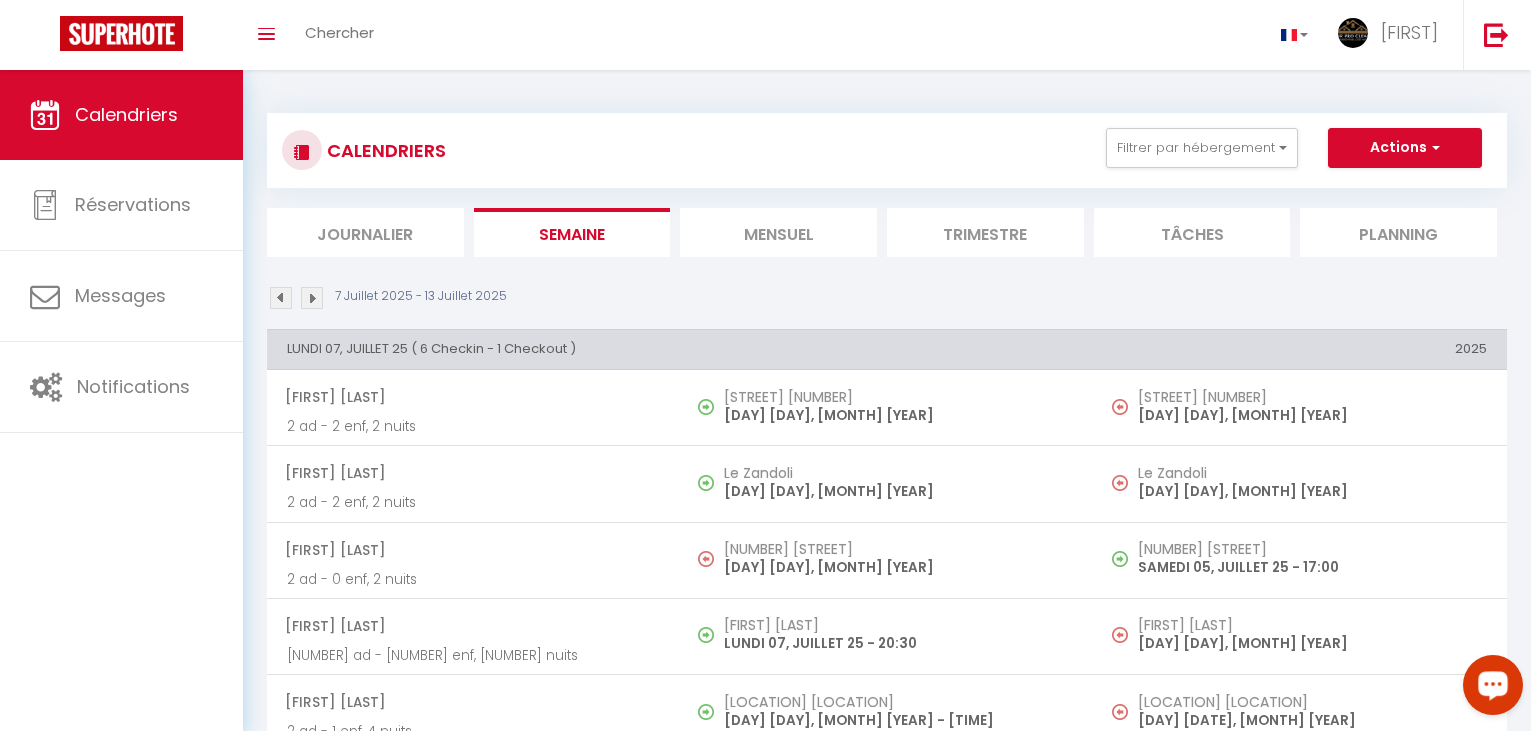 click on "Journalier" at bounding box center (365, 232) 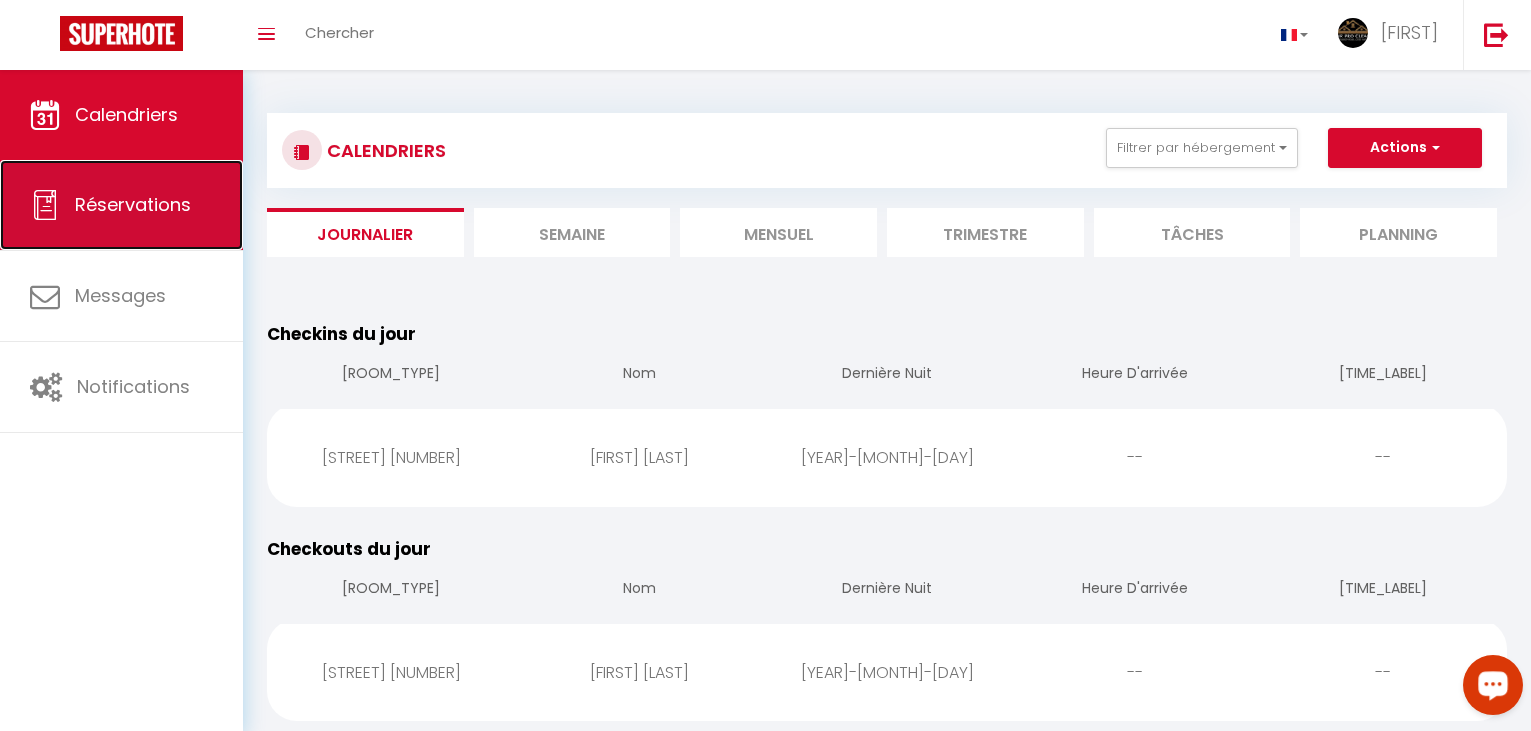 click on "Réservations" at bounding box center (121, 205) 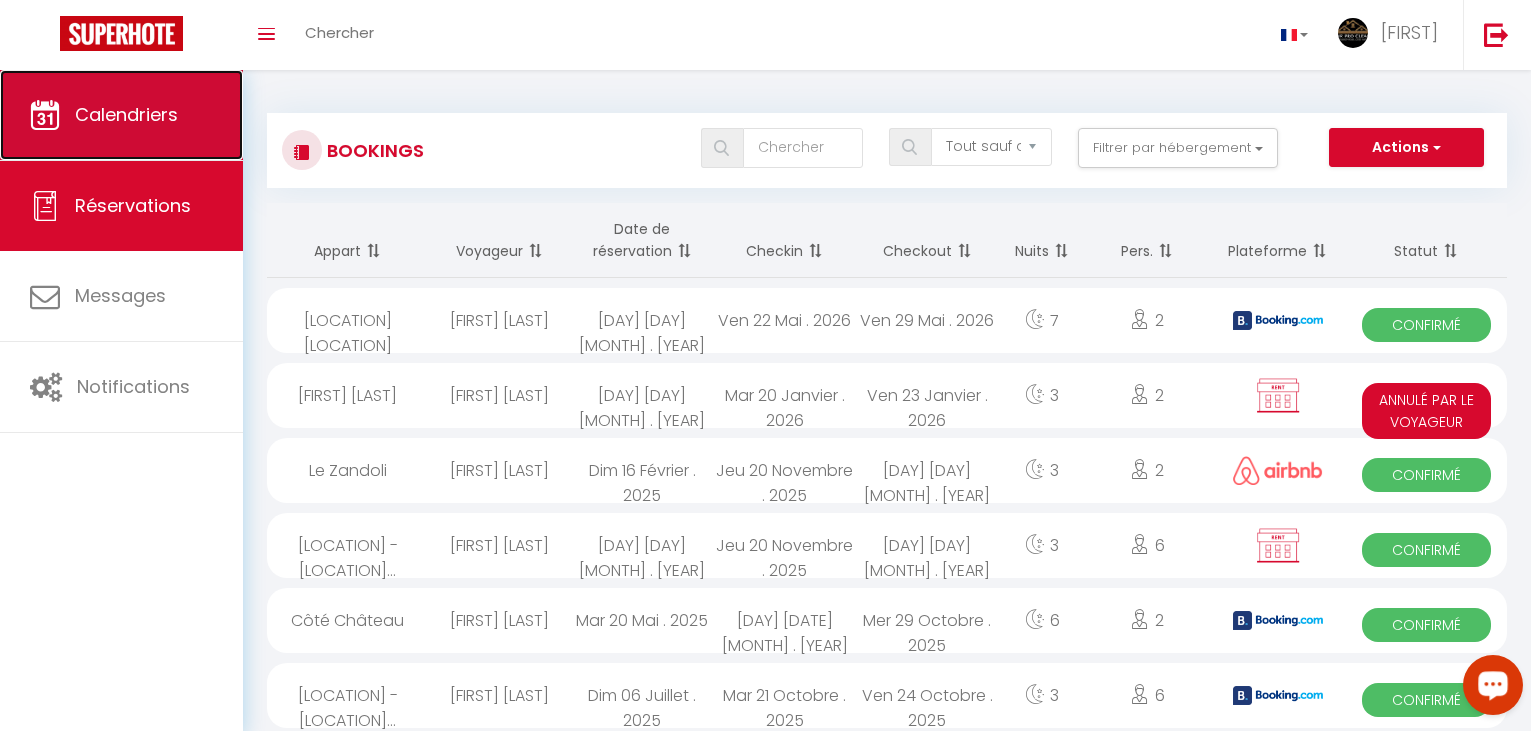 click on "Calendriers" at bounding box center (121, 115) 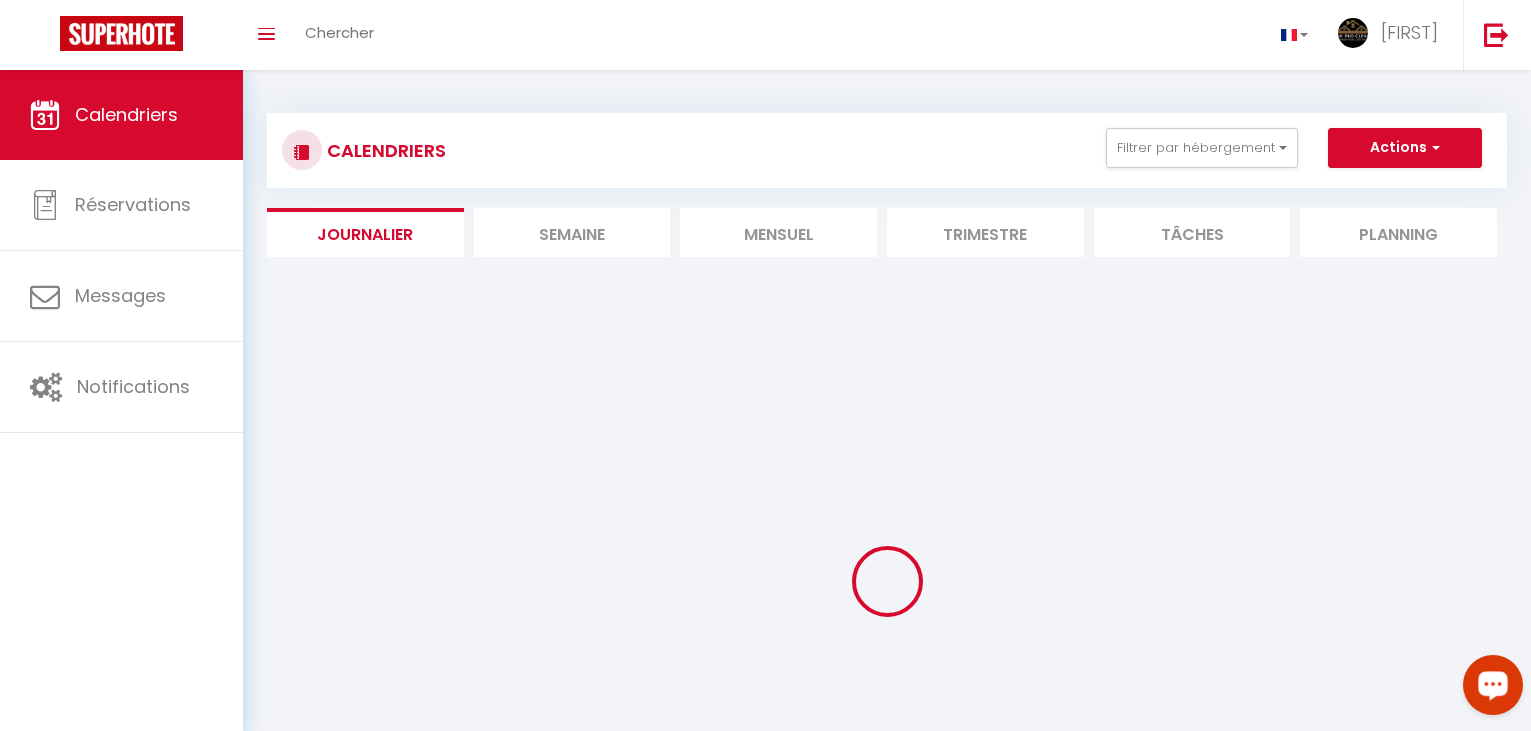 click on "Mensuel" at bounding box center [778, 232] 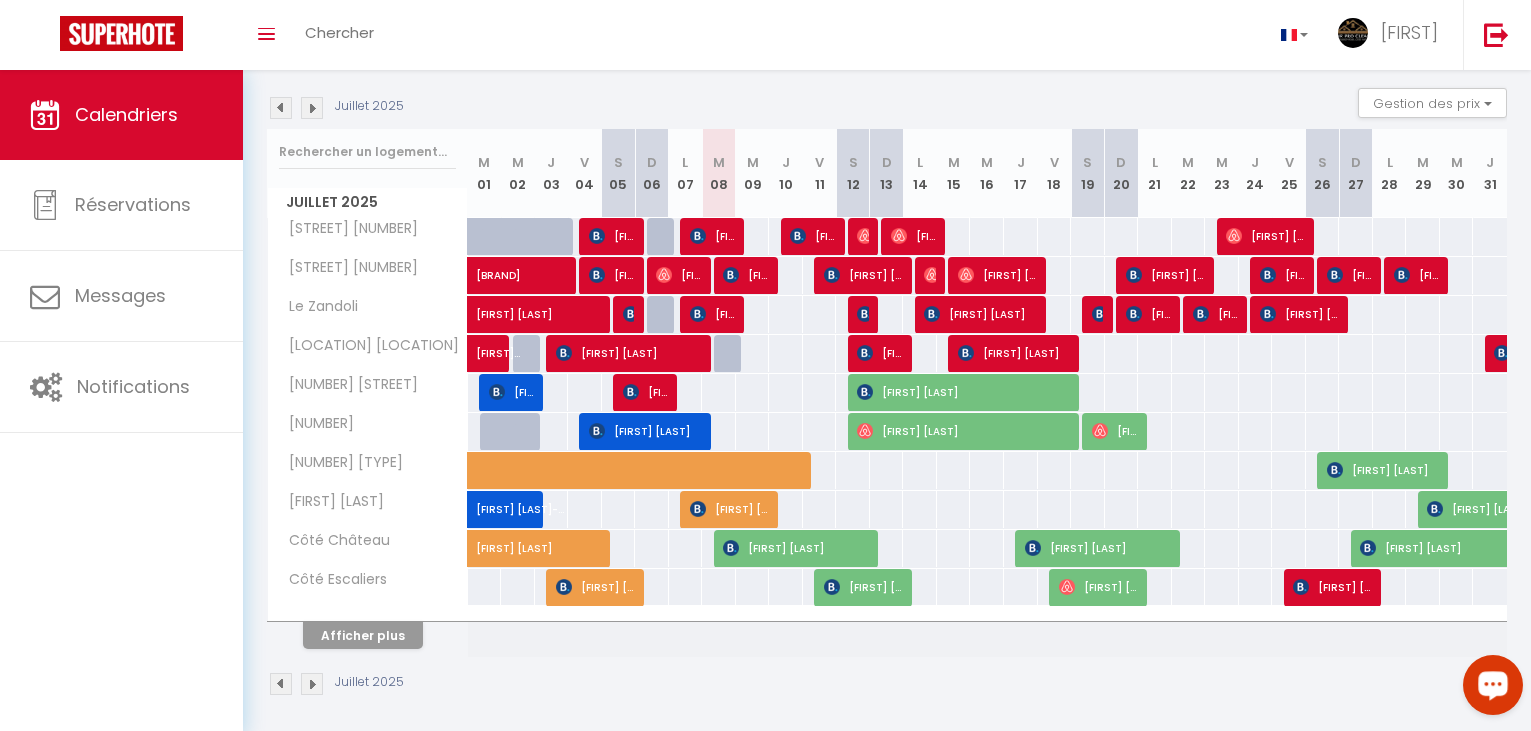 scroll, scrollTop: 200, scrollLeft: 0, axis: vertical 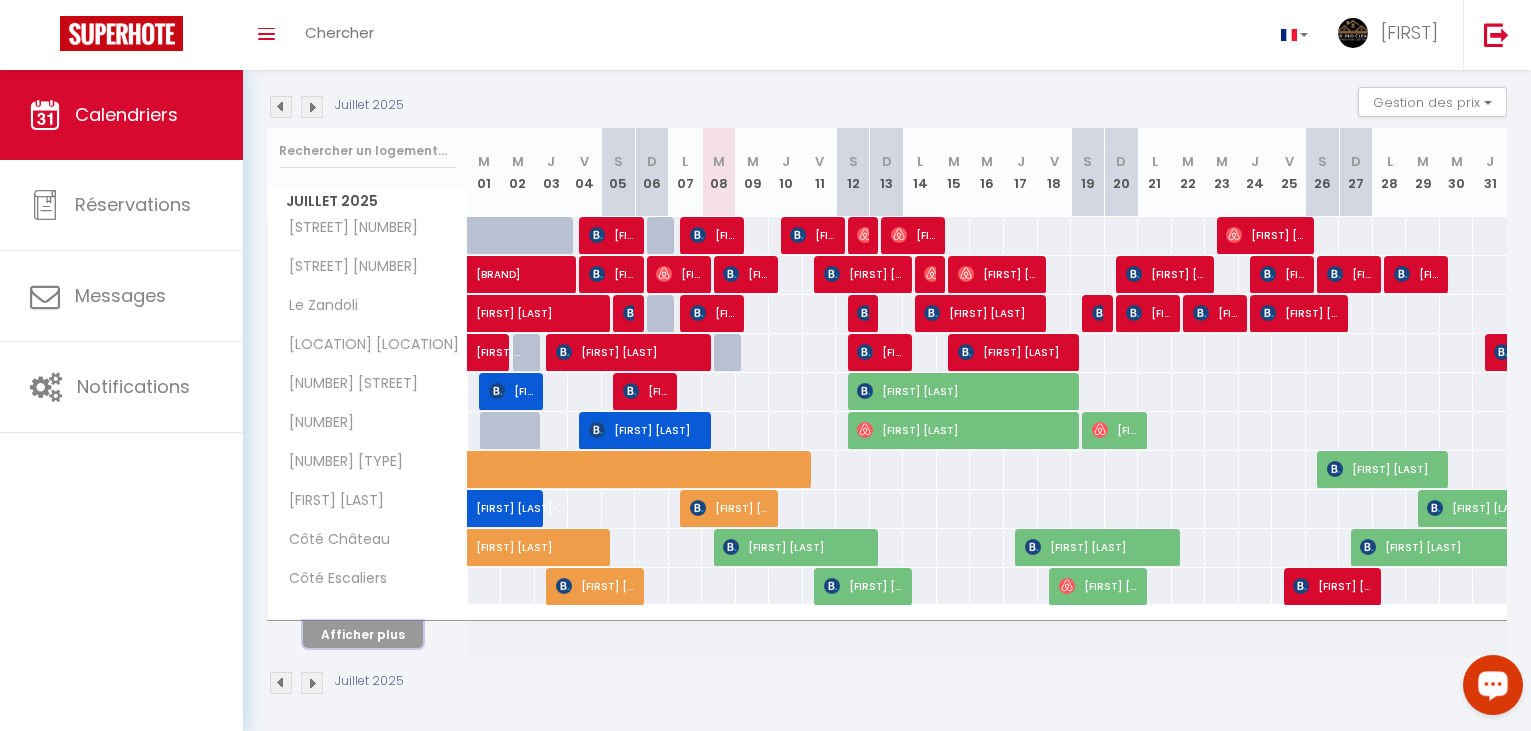 click on "Afficher plus" at bounding box center [363, 634] 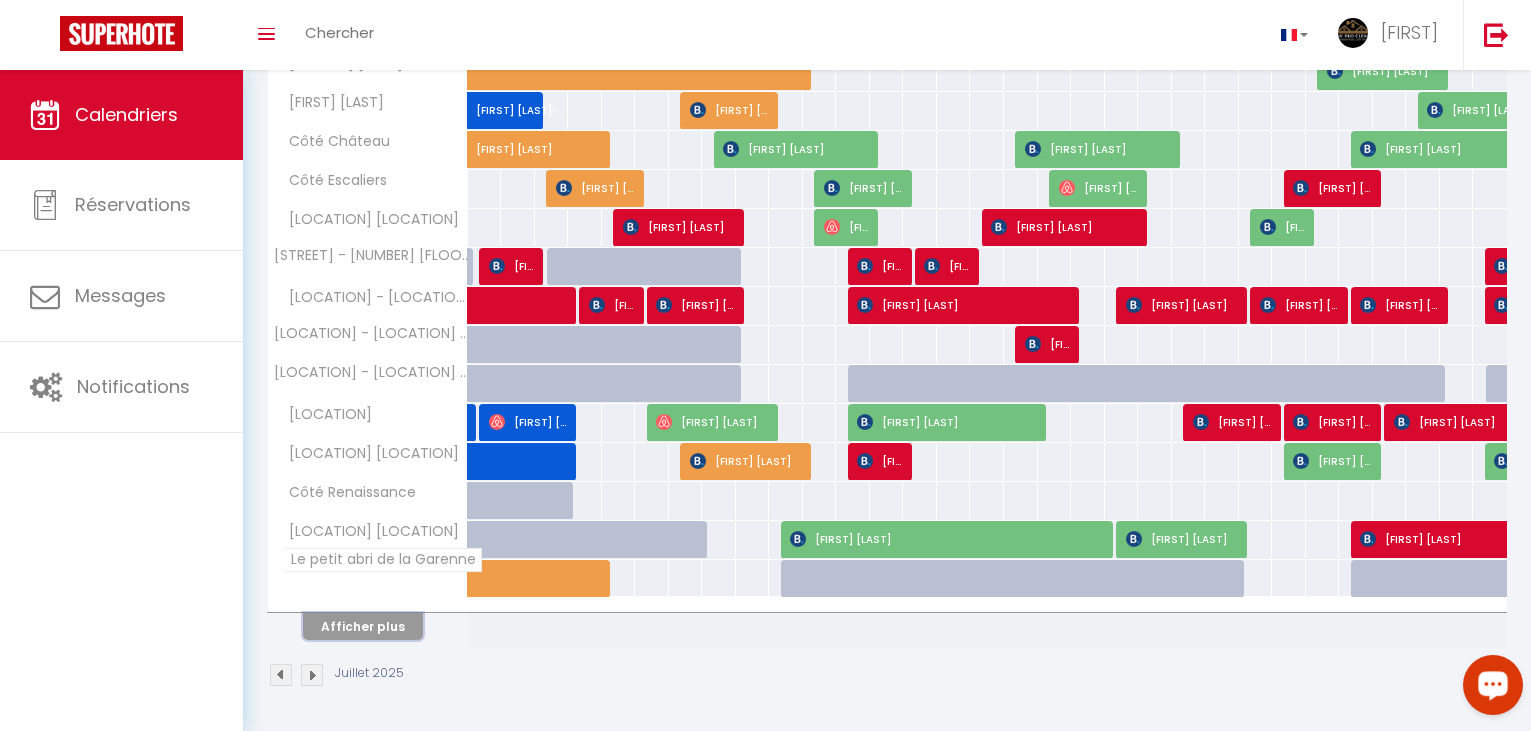 drag, startPoint x: 377, startPoint y: 625, endPoint x: 402, endPoint y: 570, distance: 60.41523 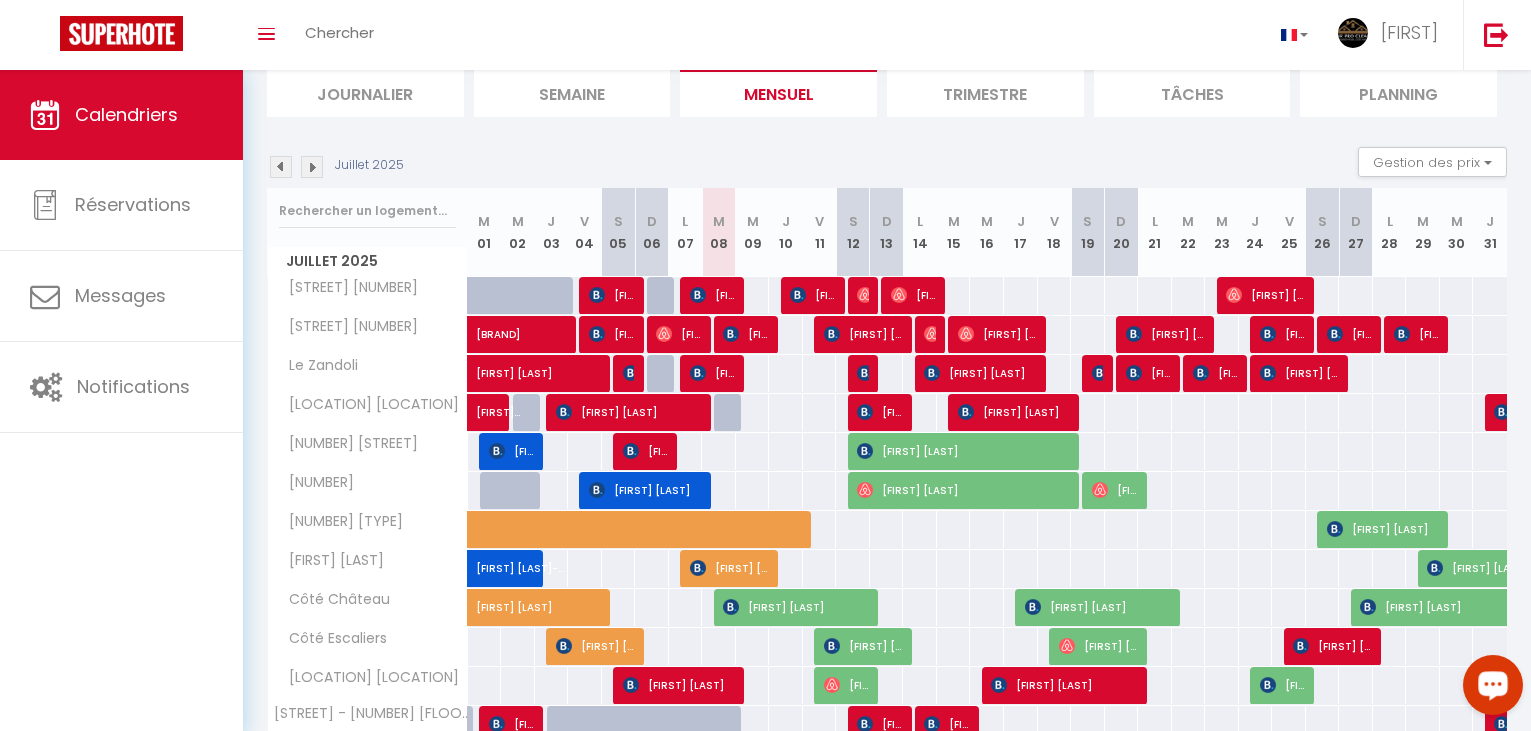 scroll, scrollTop: 161, scrollLeft: 0, axis: vertical 